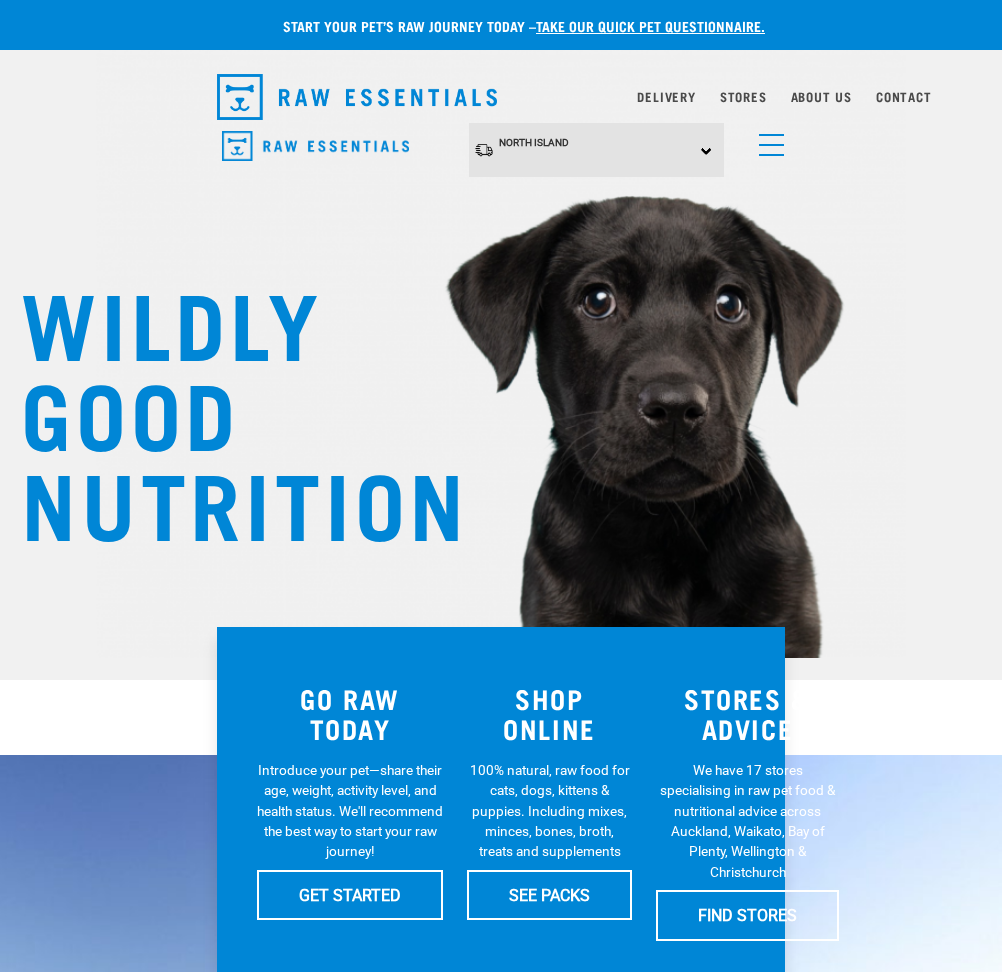 scroll, scrollTop: 0, scrollLeft: 0, axis: both 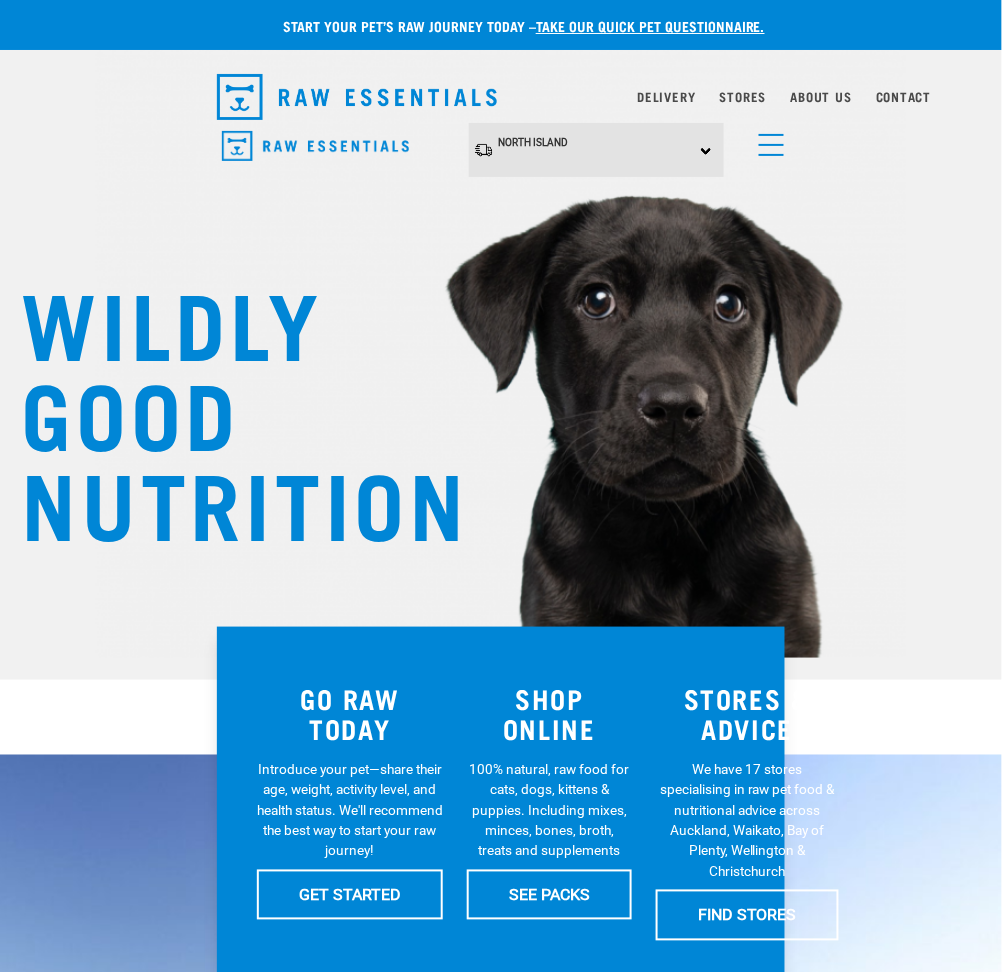click at bounding box center [767, 140] 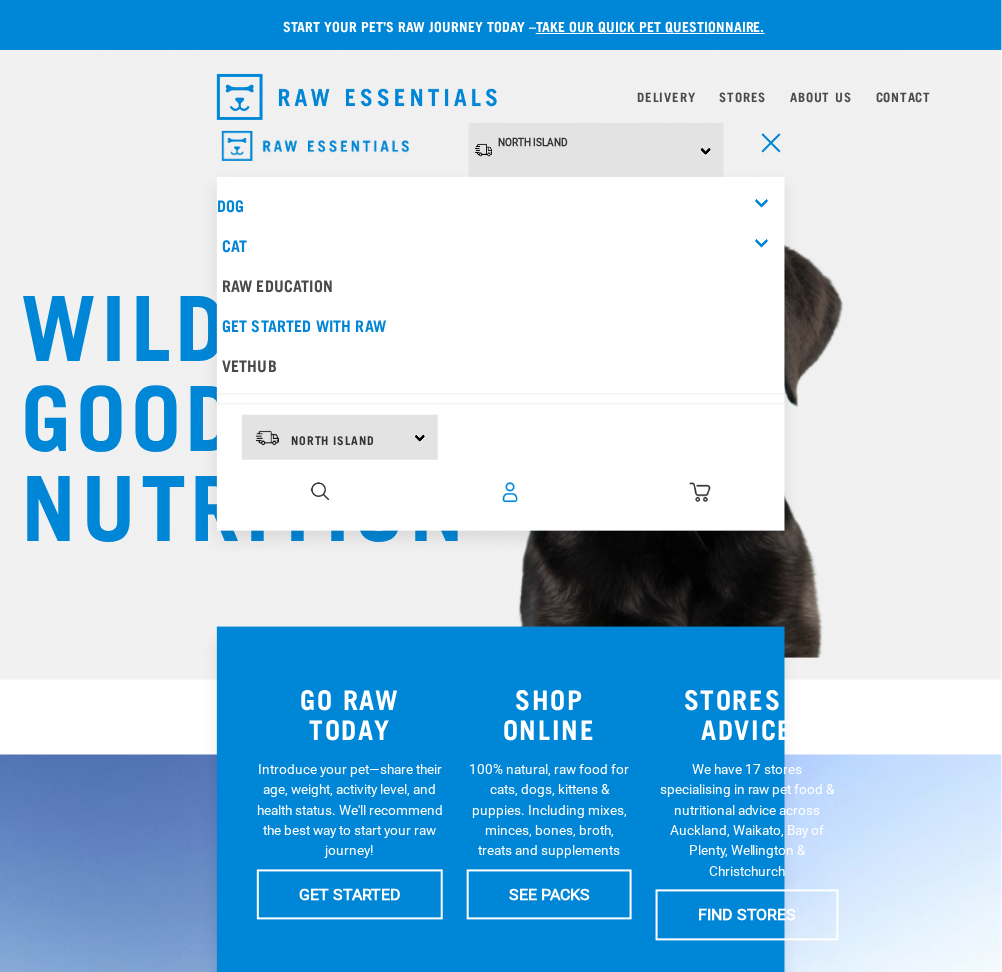 click at bounding box center [510, 492] 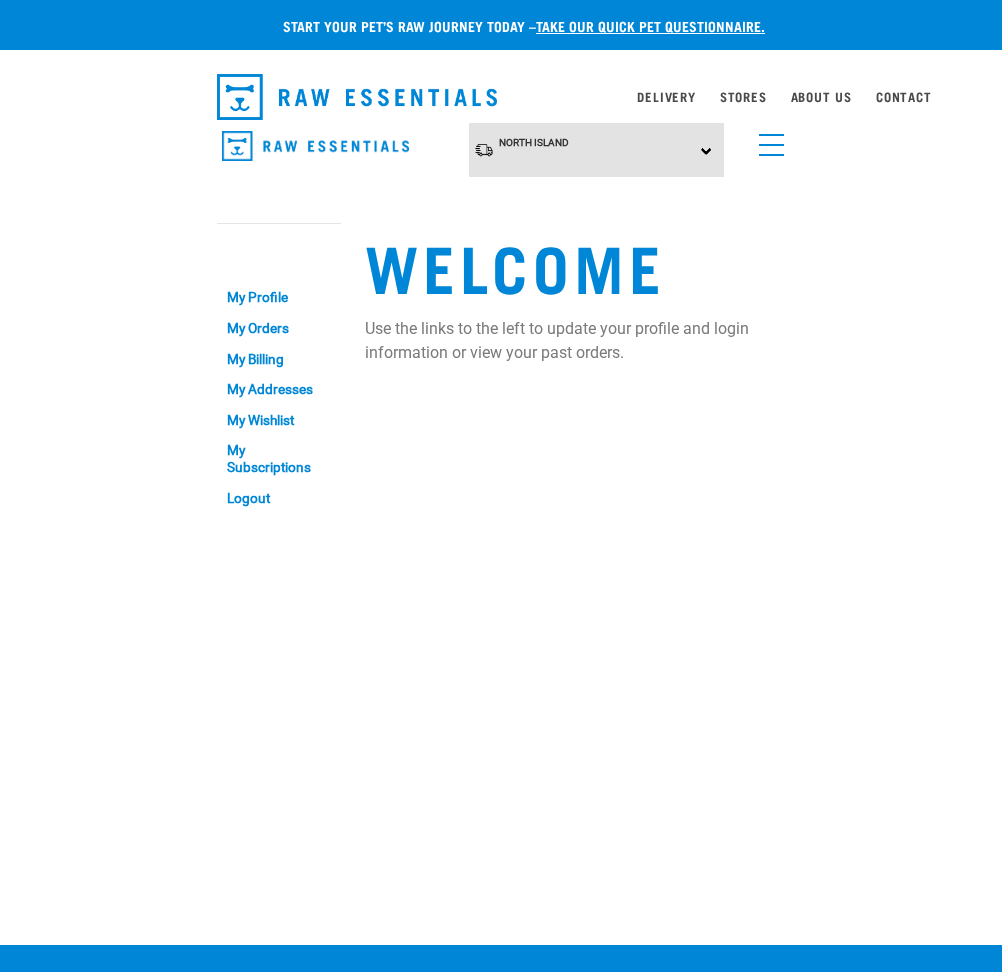scroll, scrollTop: 0, scrollLeft: 0, axis: both 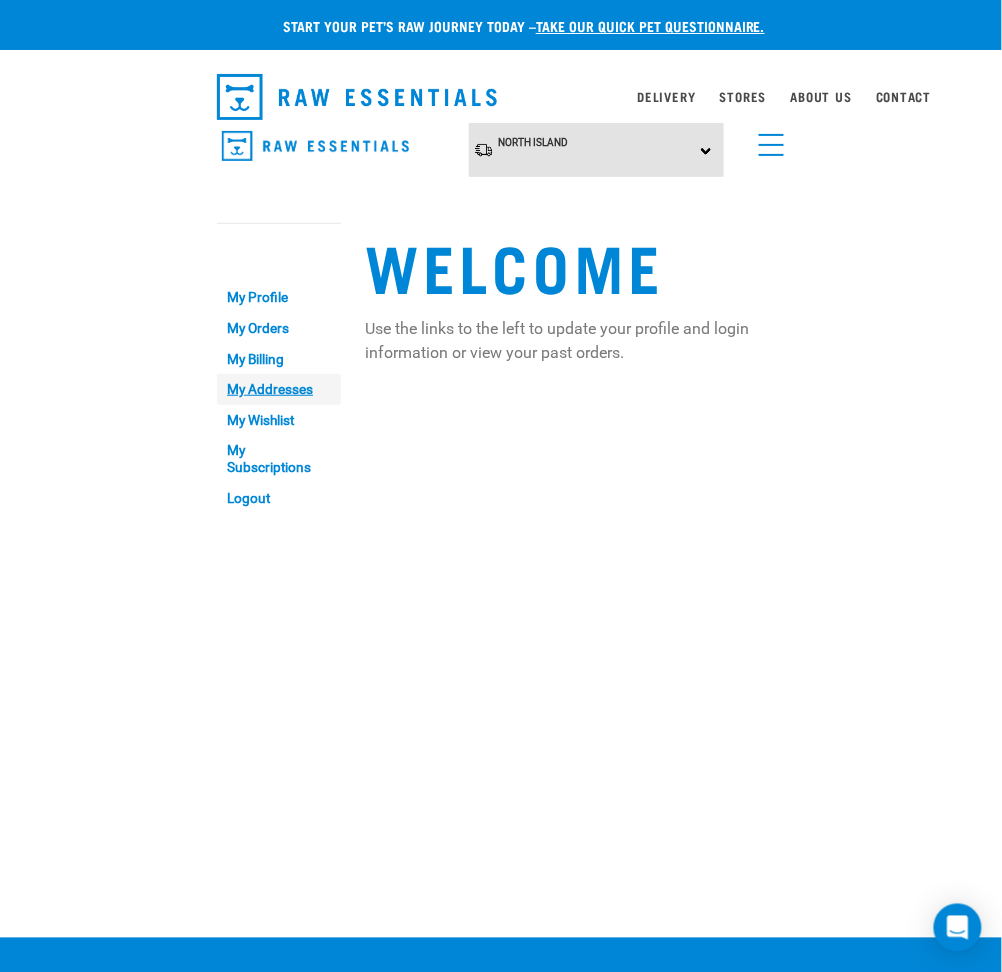 click on "My Addresses" at bounding box center (279, 389) 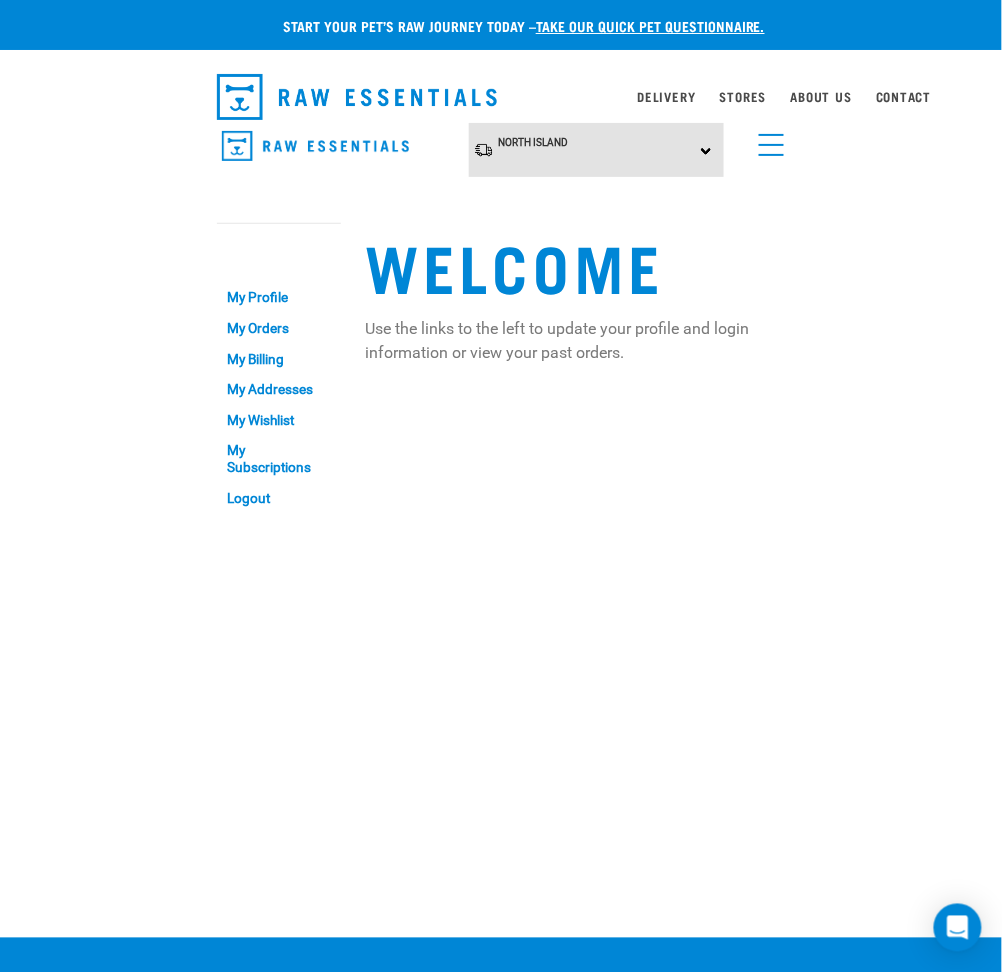 click at bounding box center [767, 140] 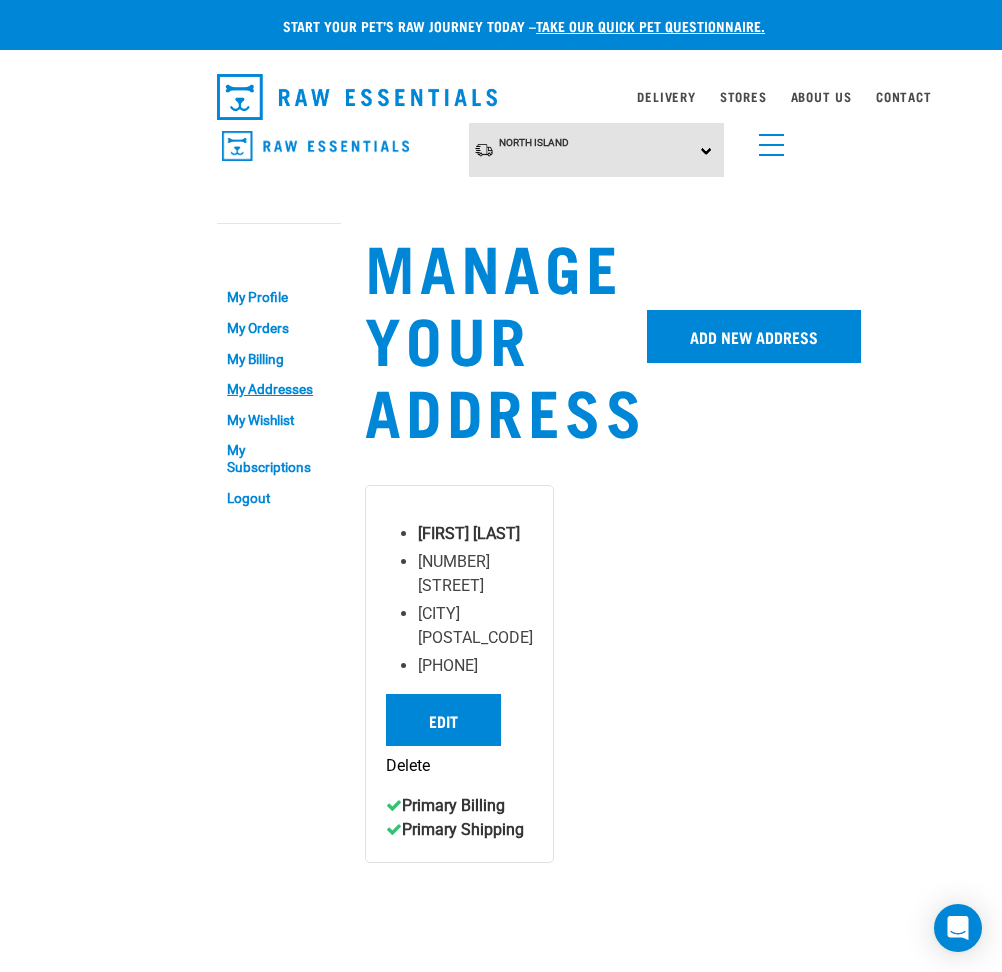 scroll, scrollTop: 0, scrollLeft: 0, axis: both 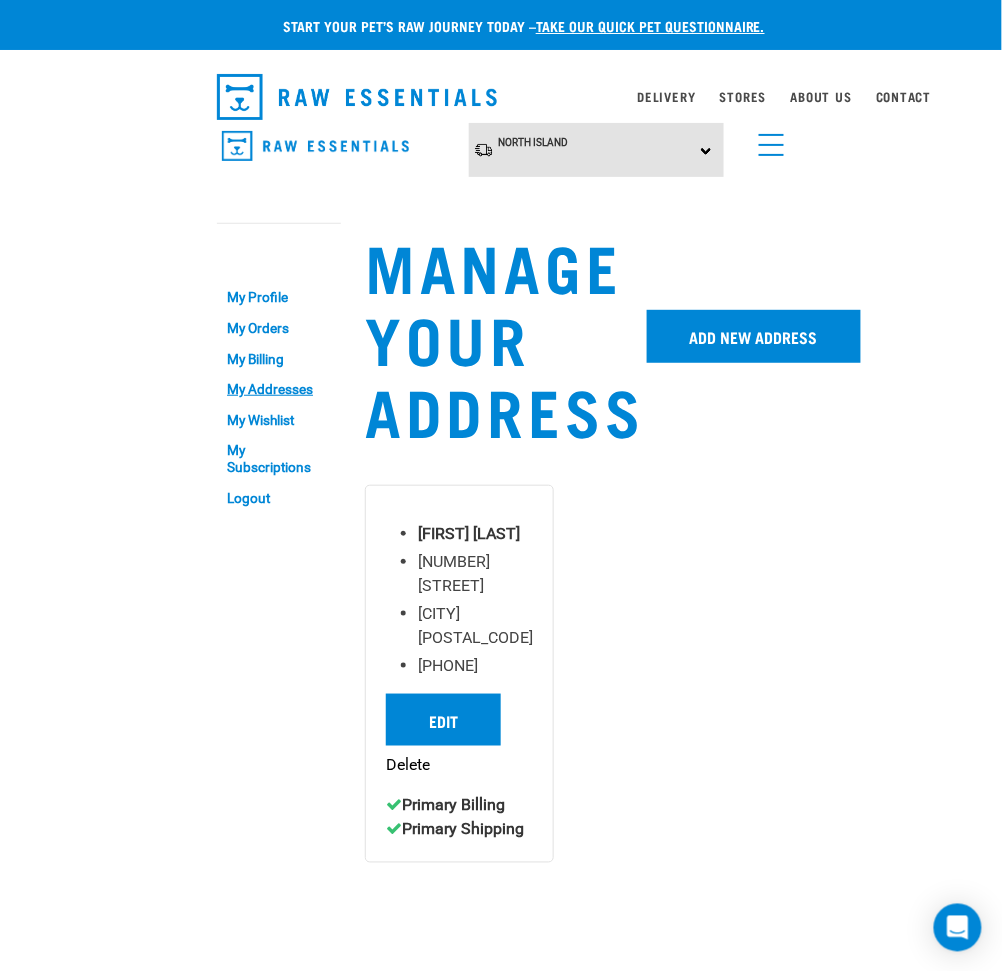 click at bounding box center [767, 140] 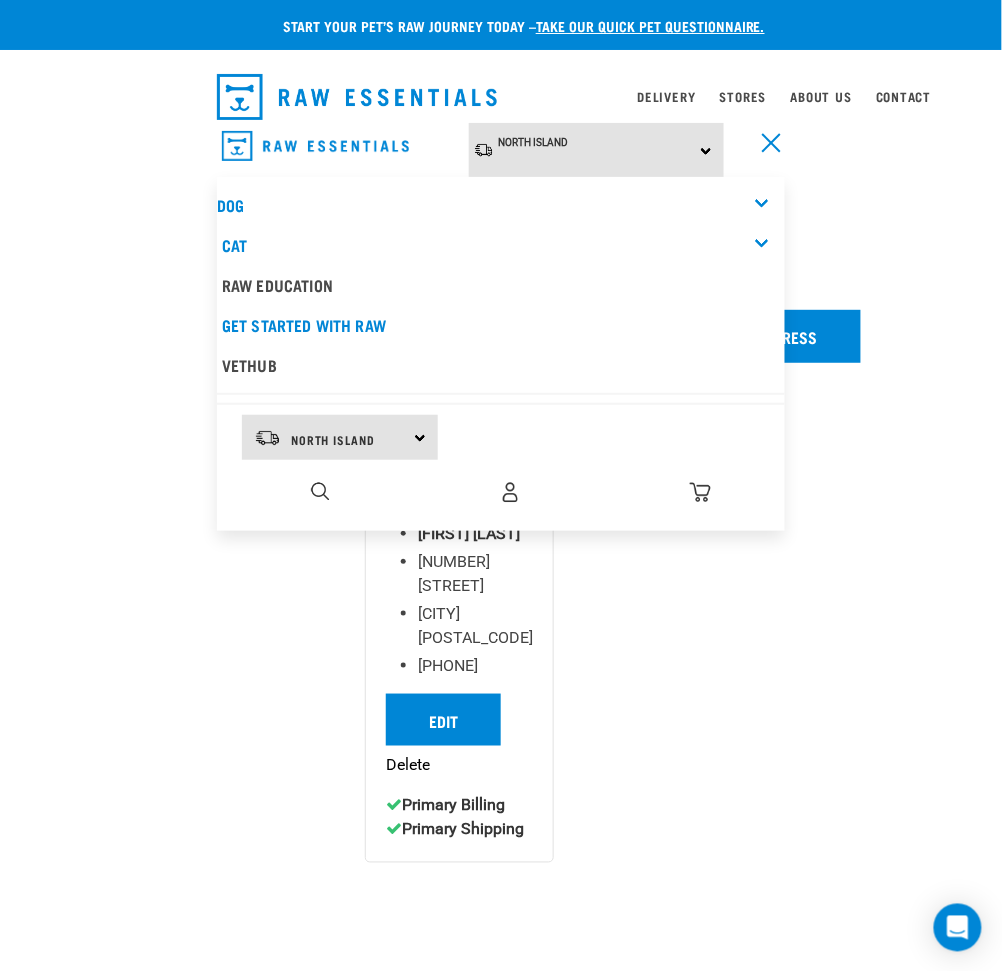 click at bounding box center [700, 492] 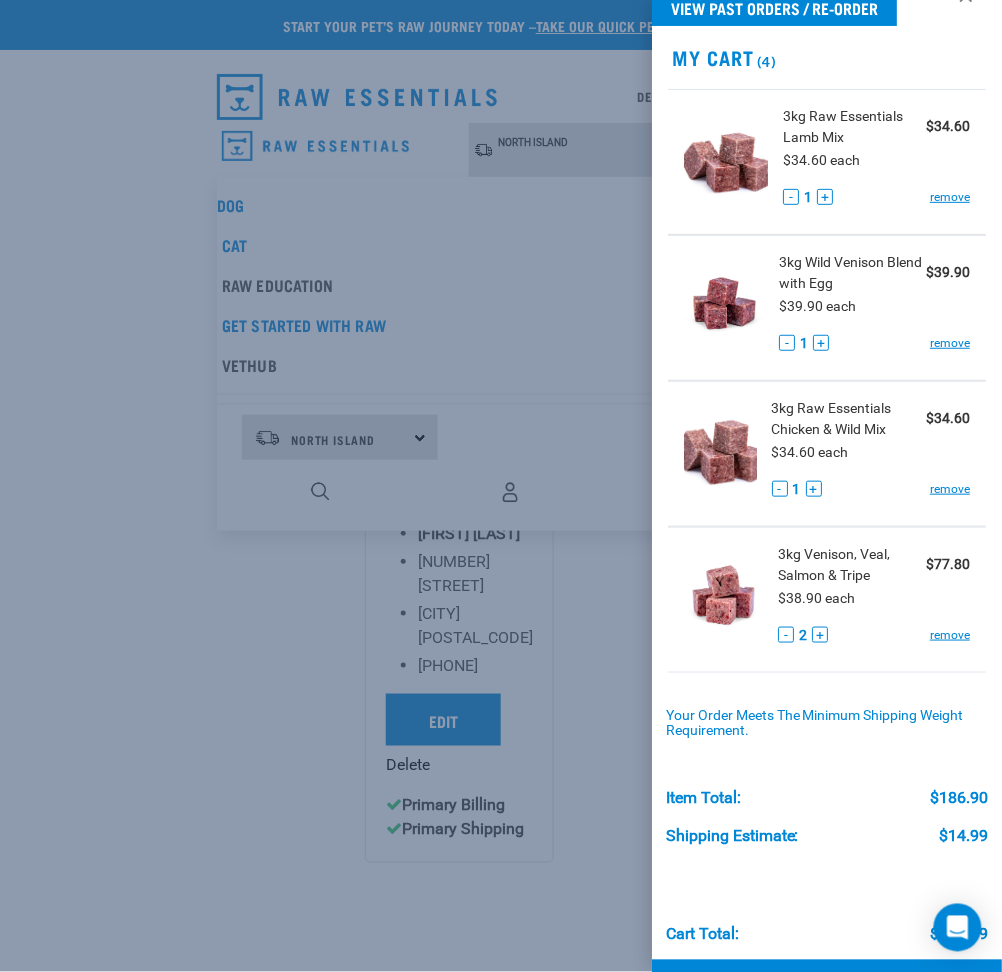scroll, scrollTop: 112, scrollLeft: 0, axis: vertical 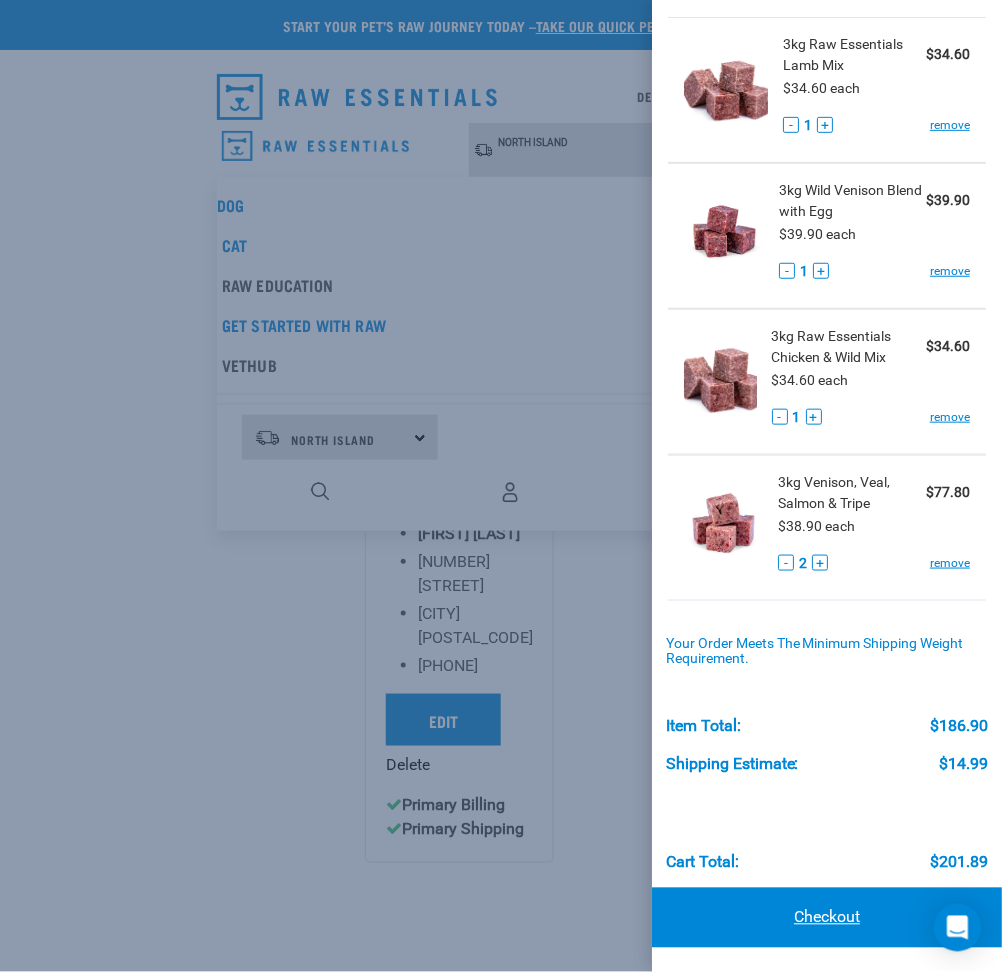 drag, startPoint x: 830, startPoint y: 911, endPoint x: 827, endPoint y: 901, distance: 10.440307 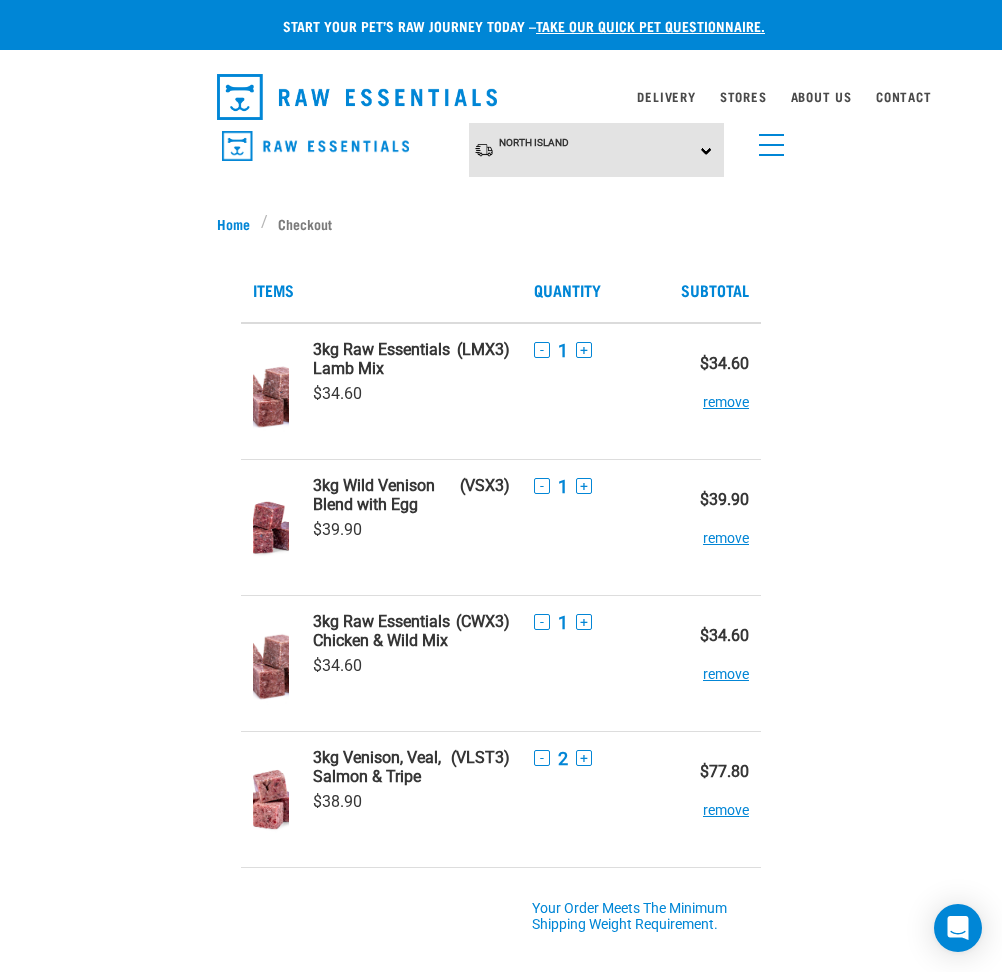 scroll, scrollTop: 0, scrollLeft: 0, axis: both 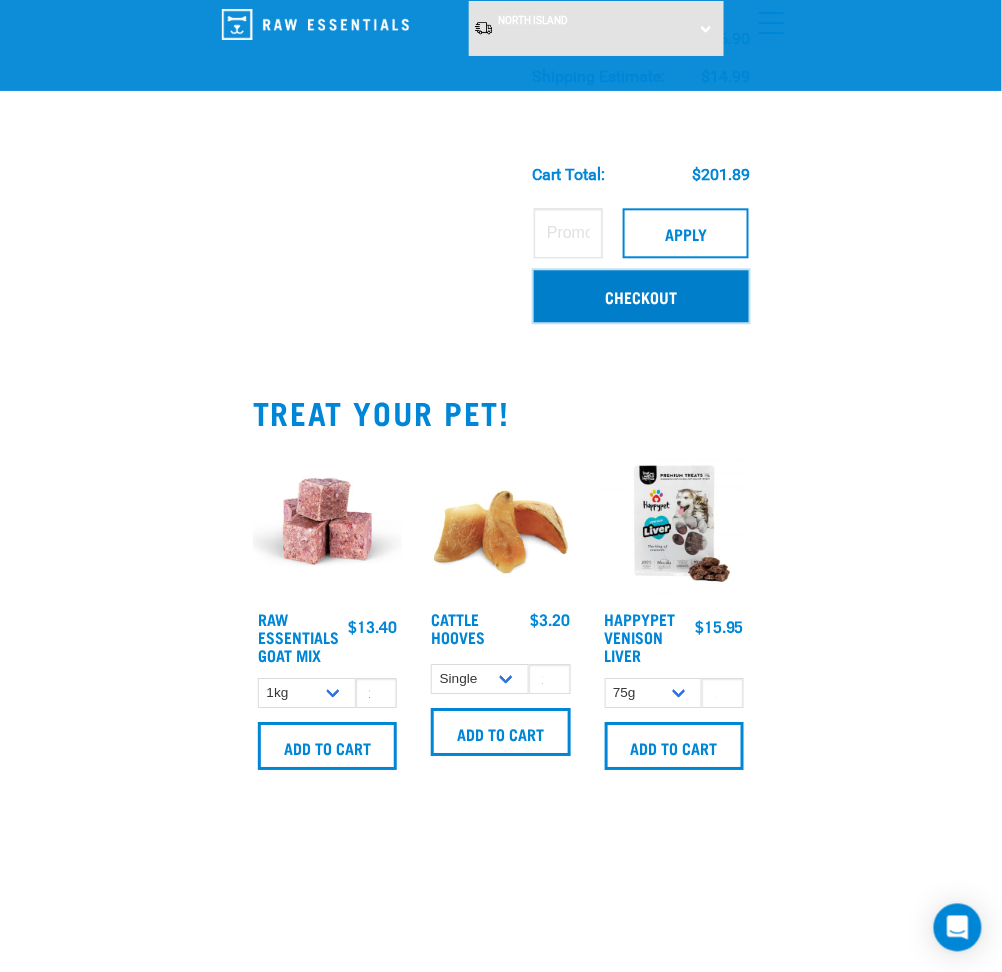 click on "Checkout" at bounding box center [641, 296] 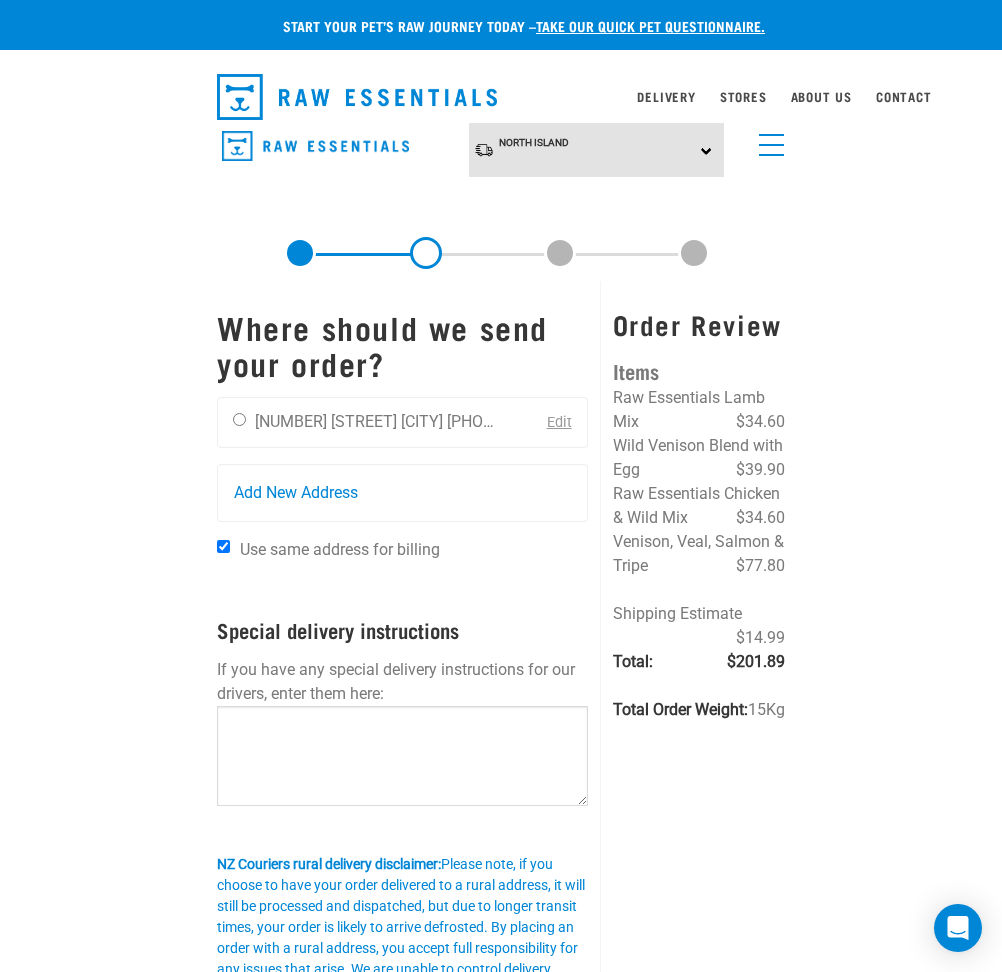 scroll, scrollTop: 0, scrollLeft: 0, axis: both 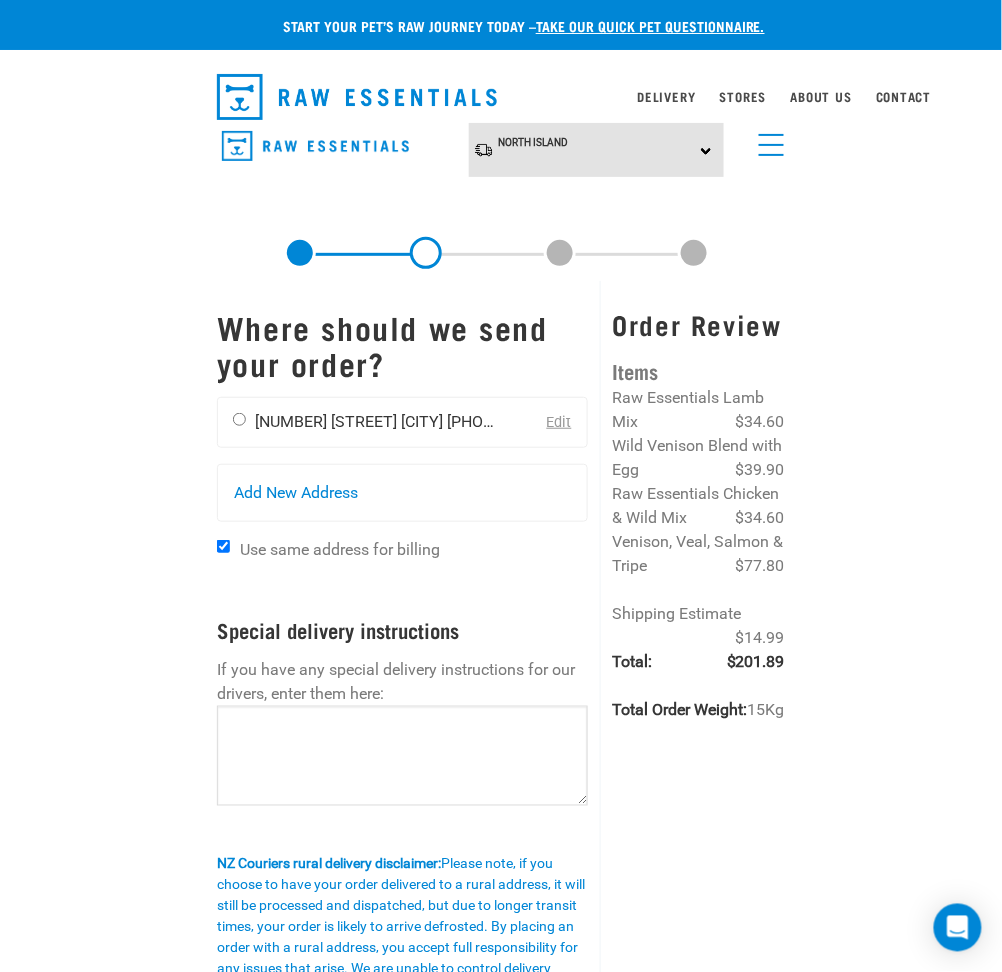 click at bounding box center [239, 419] 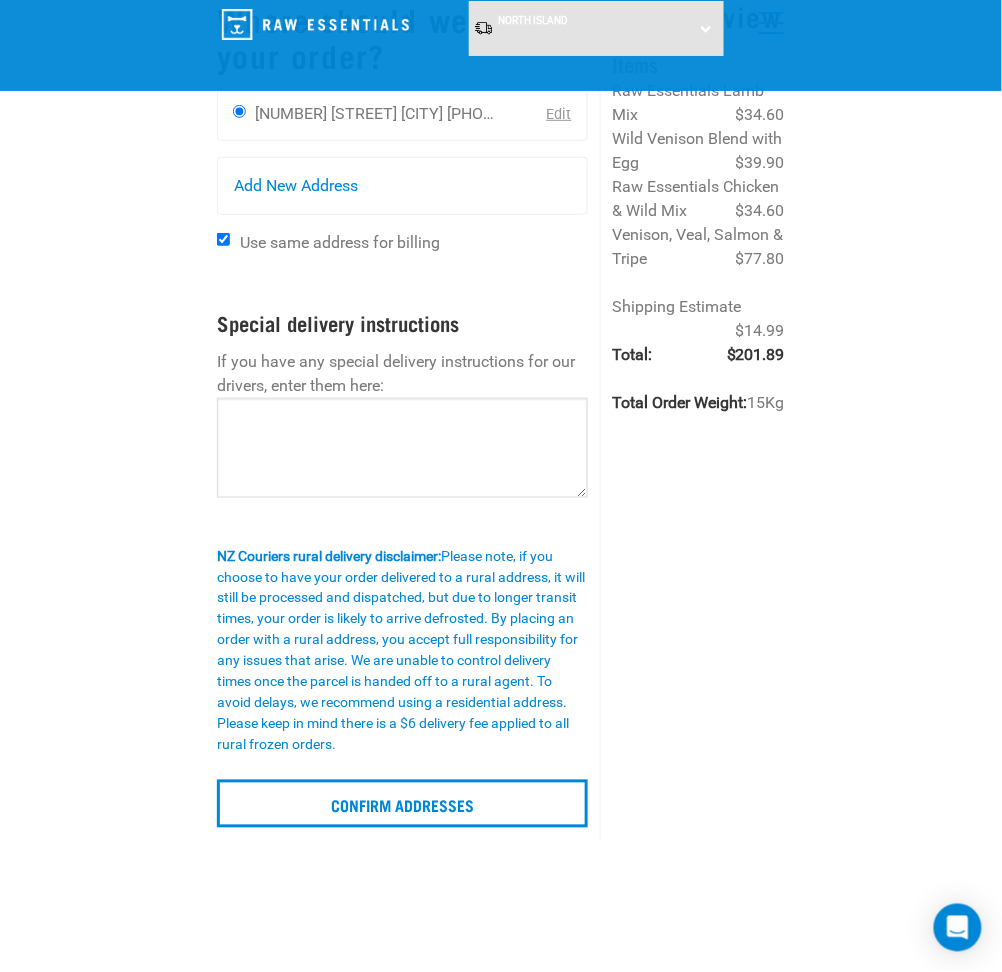 scroll, scrollTop: 400, scrollLeft: 0, axis: vertical 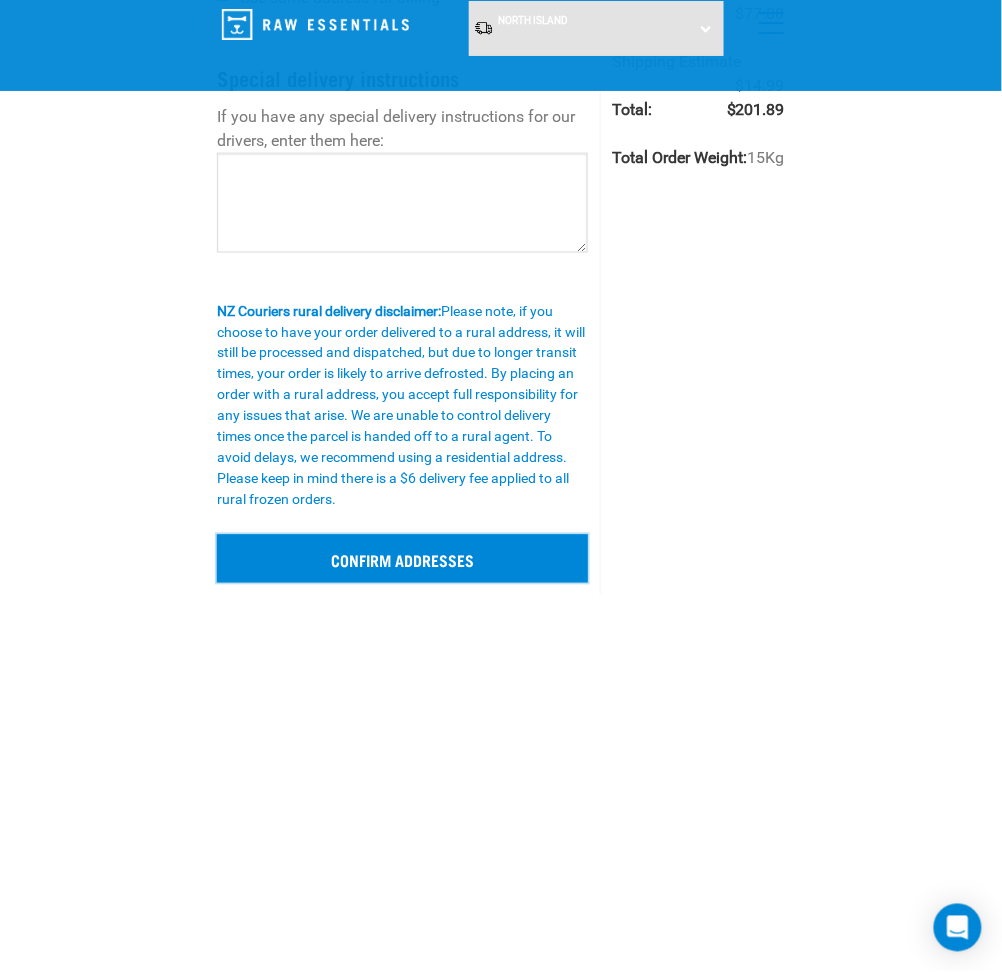 click on "Confirm addresses" at bounding box center [402, 559] 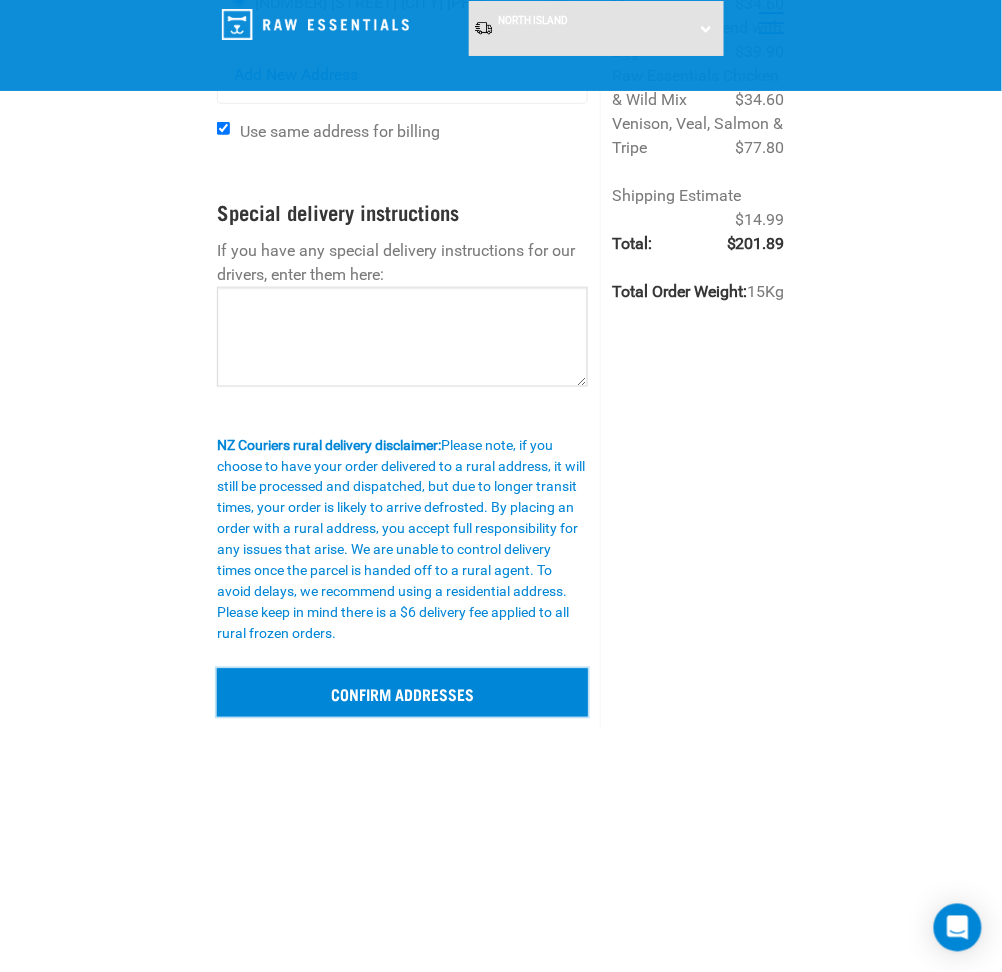 scroll, scrollTop: 0, scrollLeft: 0, axis: both 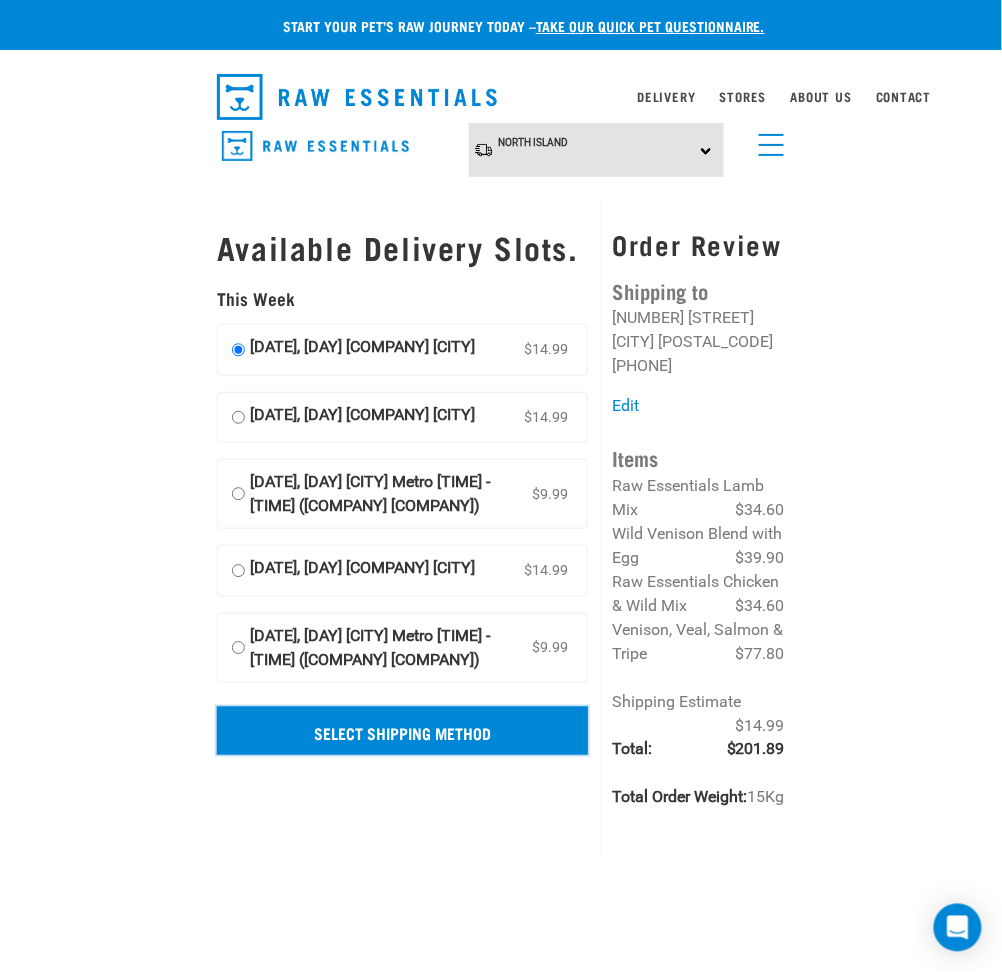 click on "Select Shipping Method" at bounding box center (402, 731) 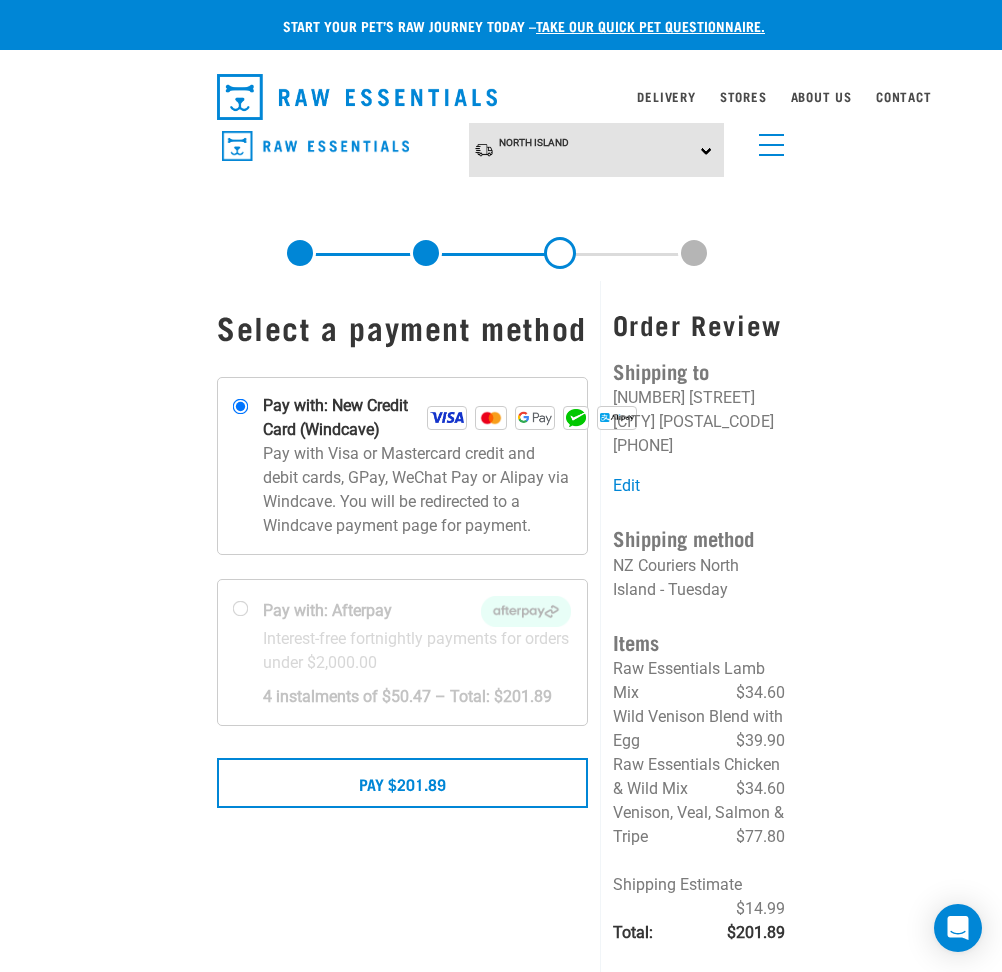 scroll, scrollTop: 0, scrollLeft: 0, axis: both 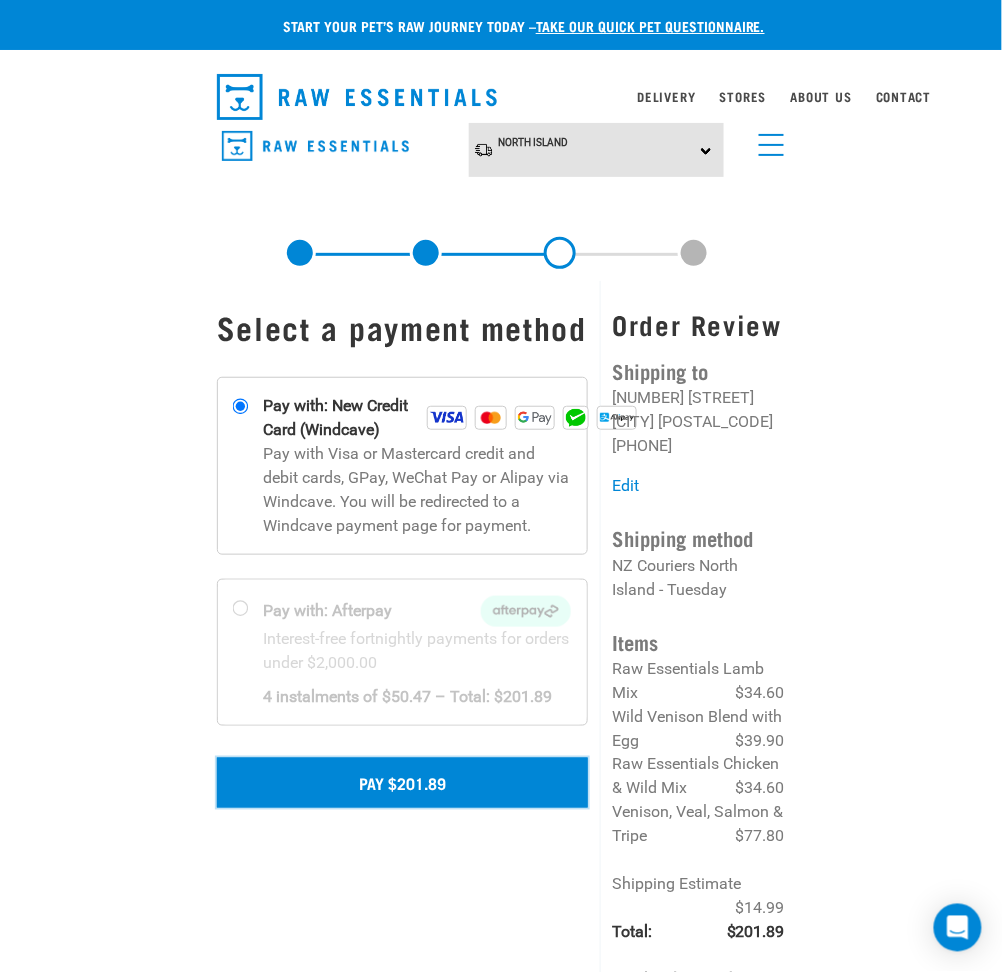 click on "Pay $201.89" at bounding box center (402, 783) 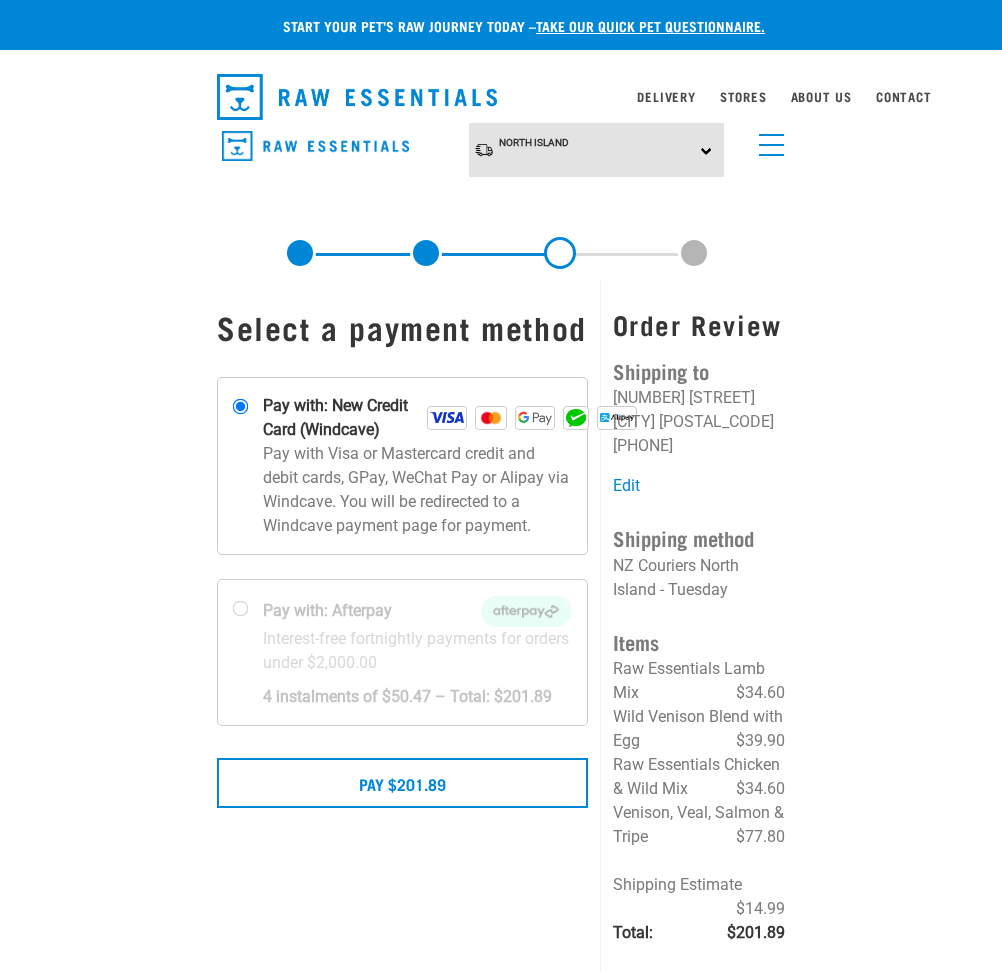 scroll, scrollTop: 0, scrollLeft: 0, axis: both 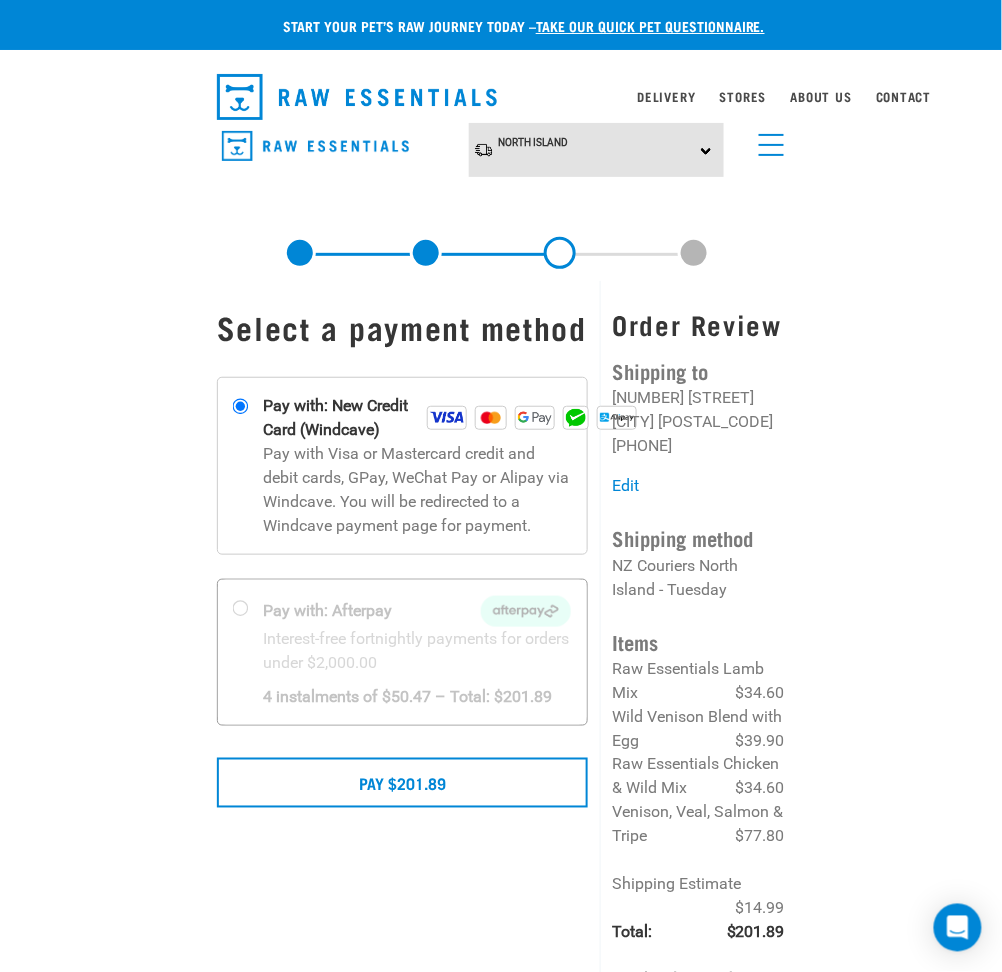 click at bounding box center (402, 652) 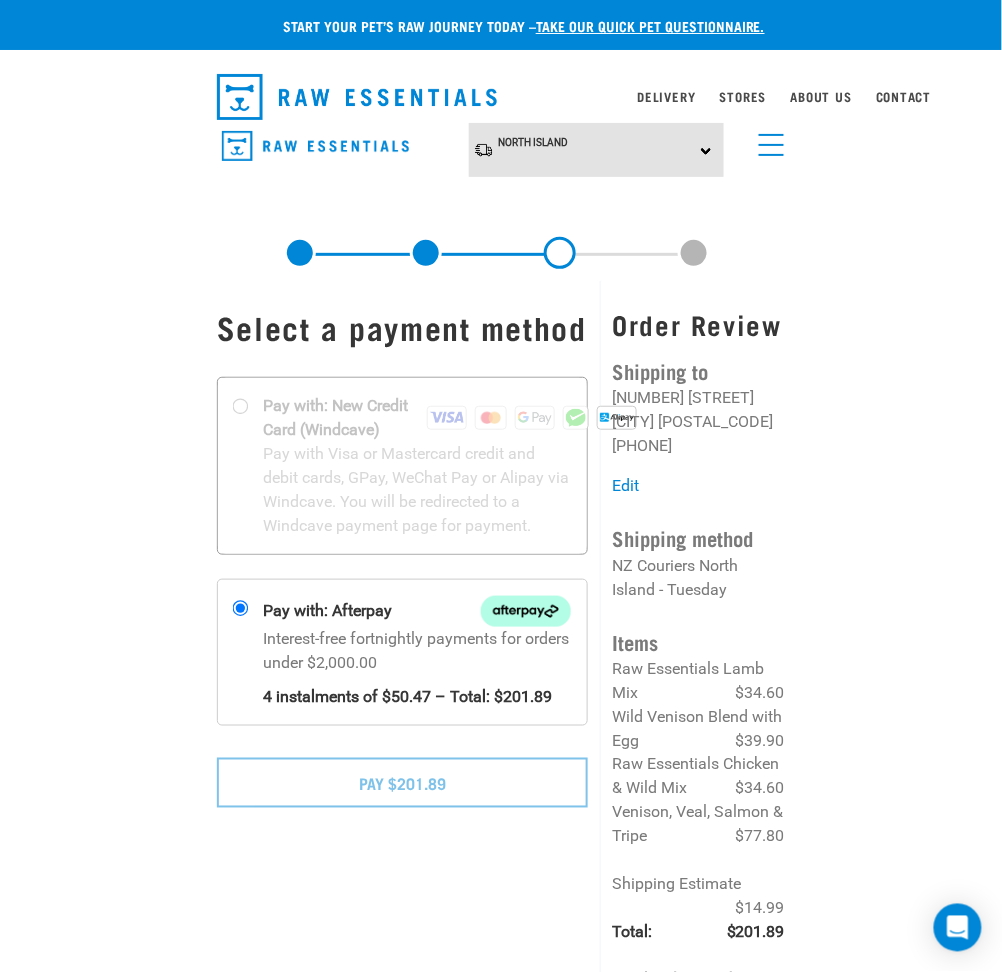click at bounding box center [402, 466] 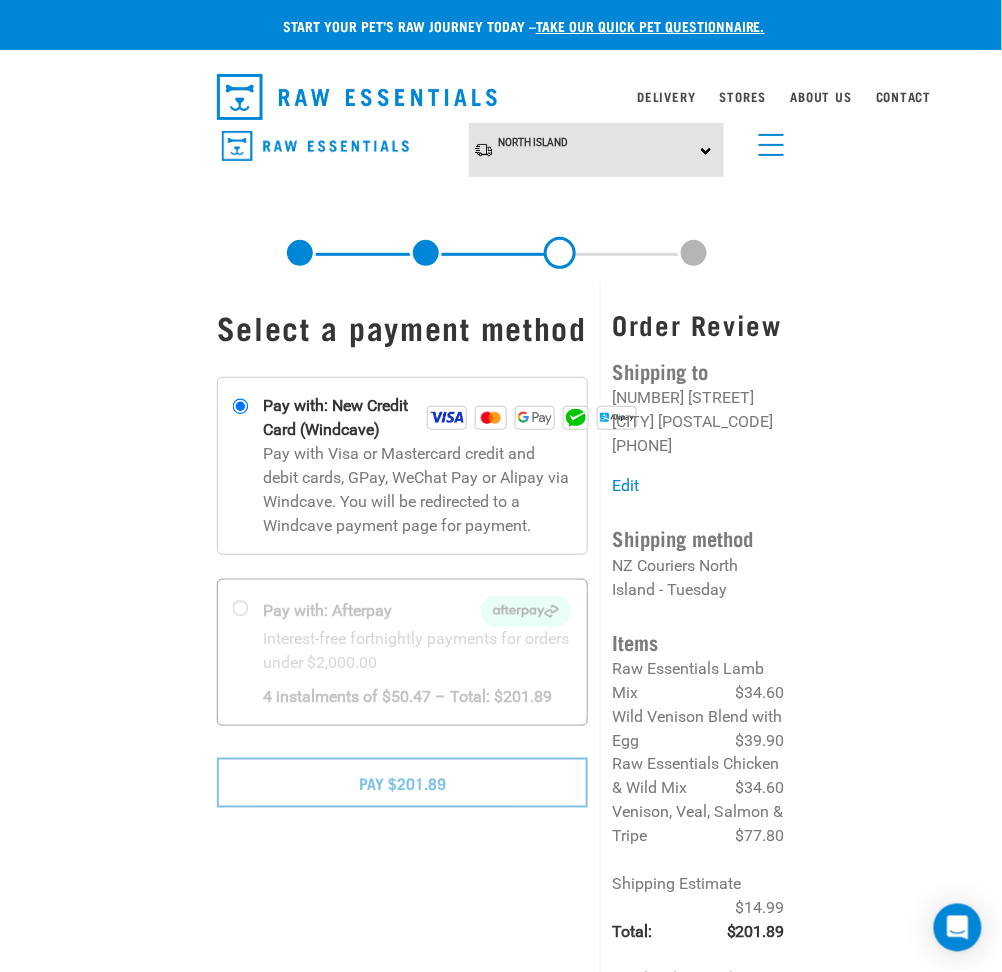 click at bounding box center (402, 652) 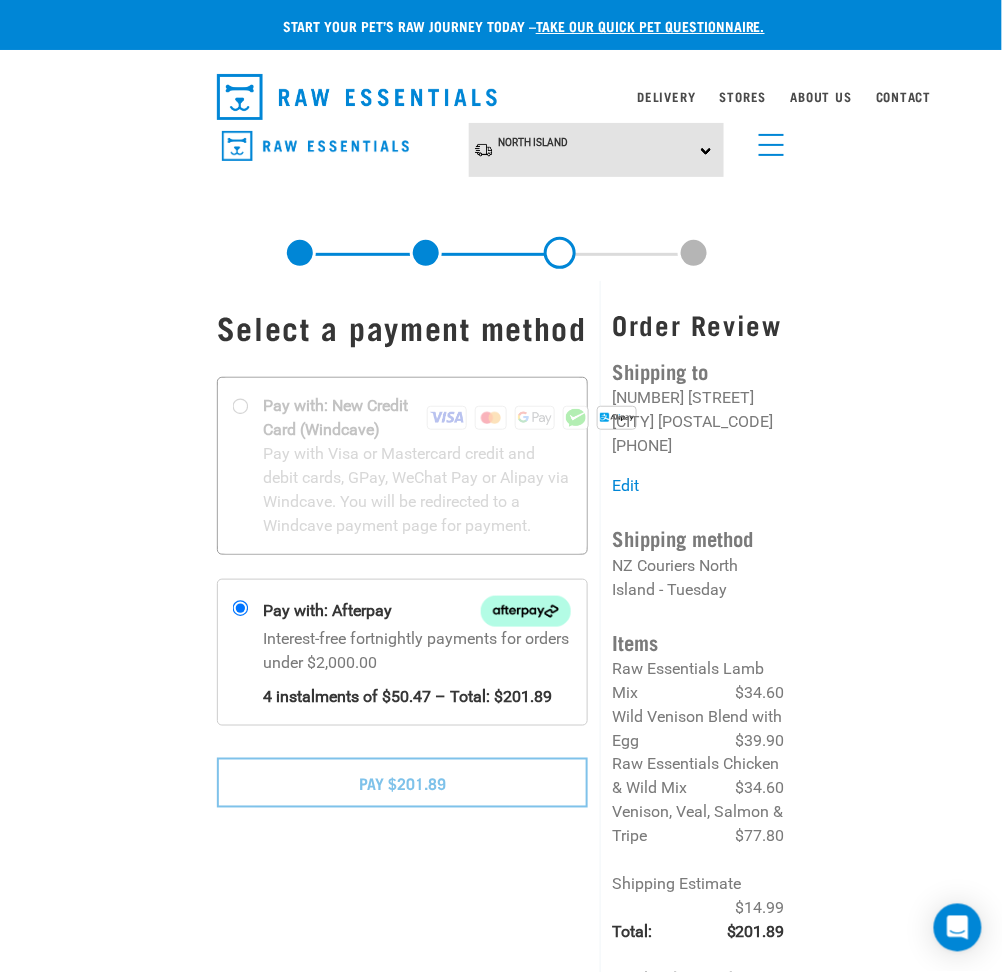 click at bounding box center [402, 466] 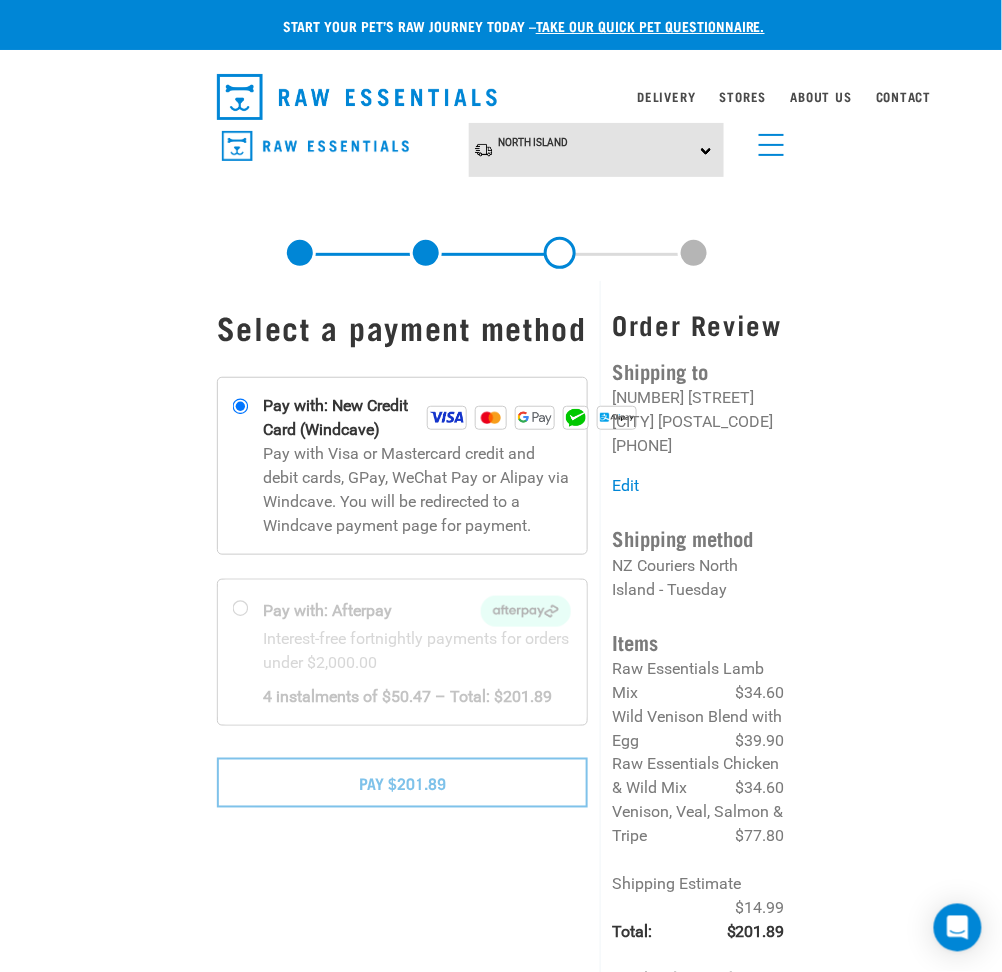 click on "Pay $201.89" at bounding box center [402, 783] 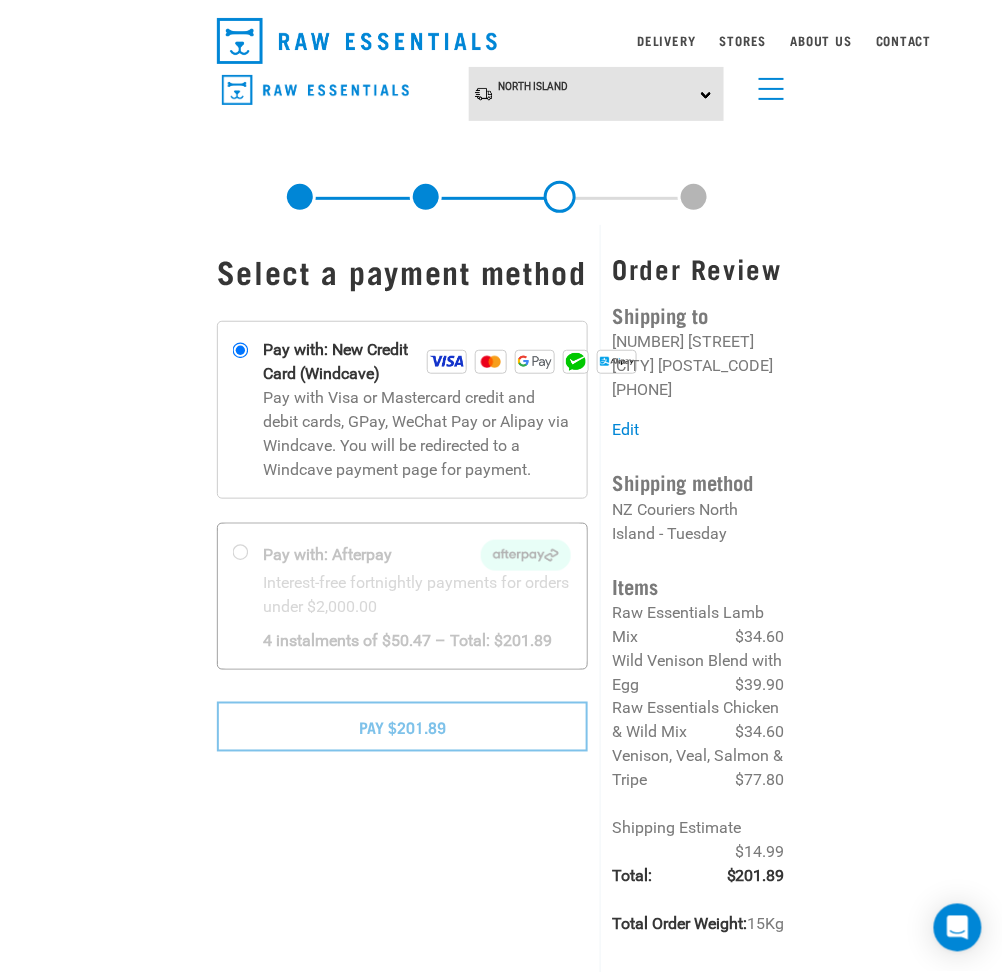 scroll, scrollTop: 0, scrollLeft: 0, axis: both 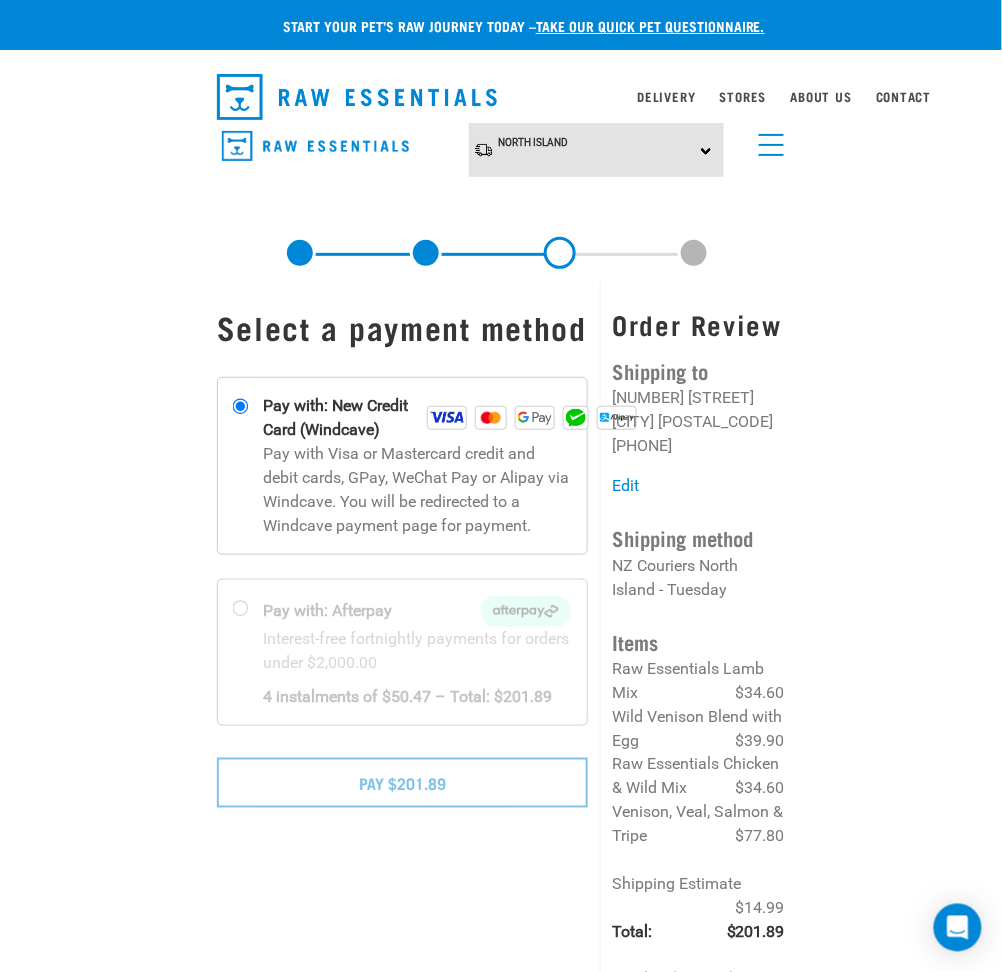 click on "Pay $201.89" at bounding box center [402, 783] 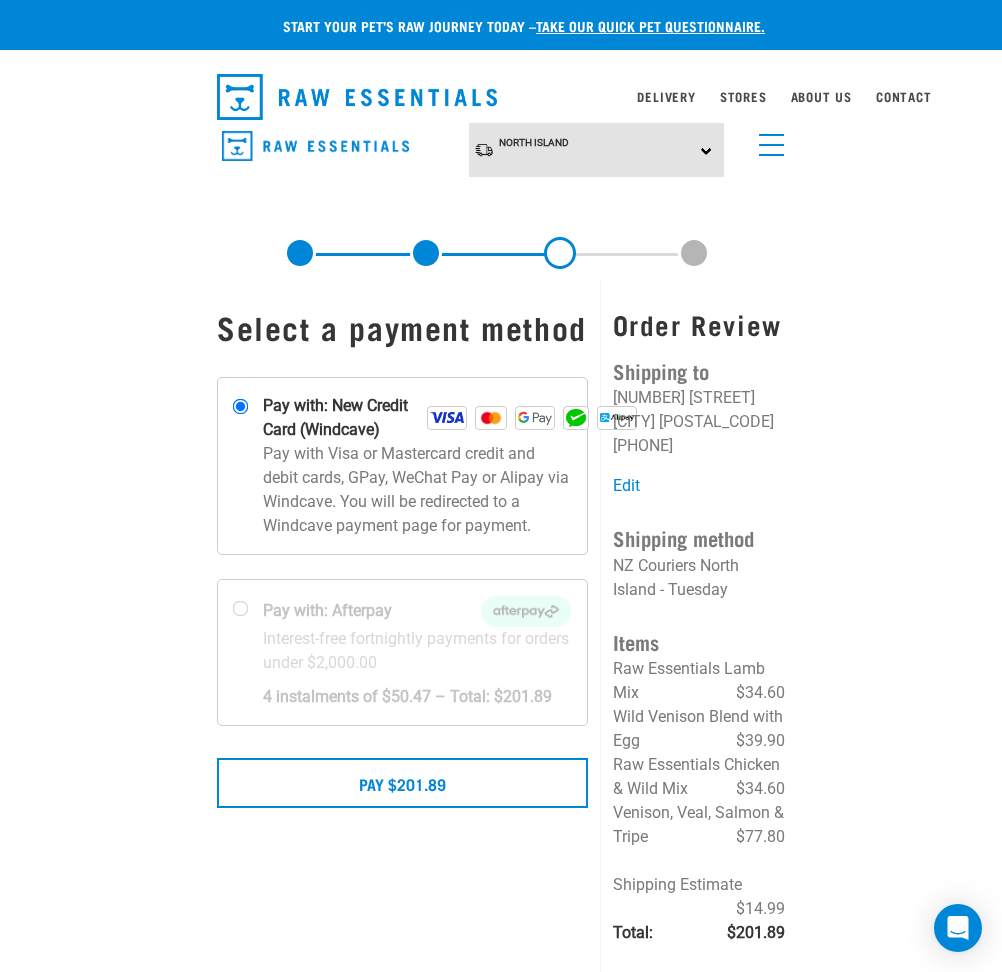 scroll, scrollTop: 0, scrollLeft: 0, axis: both 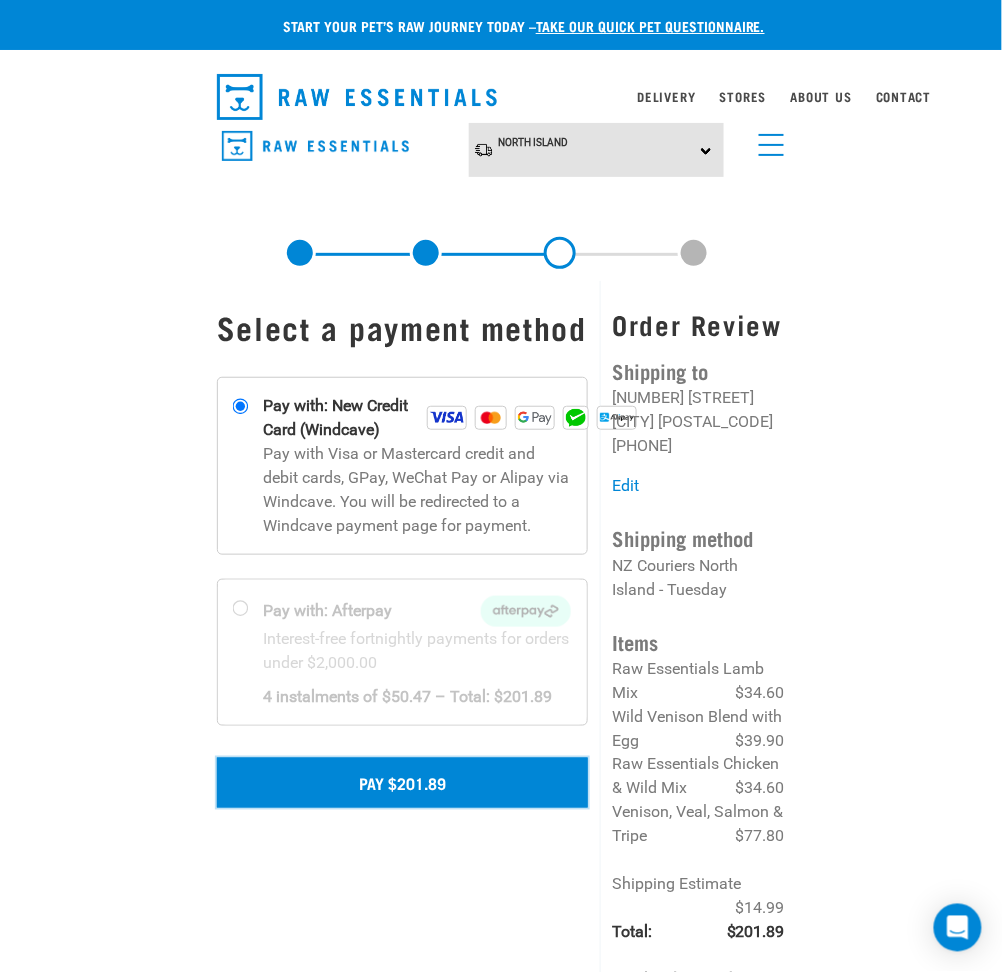 click on "Pay $201.89" at bounding box center (402, 783) 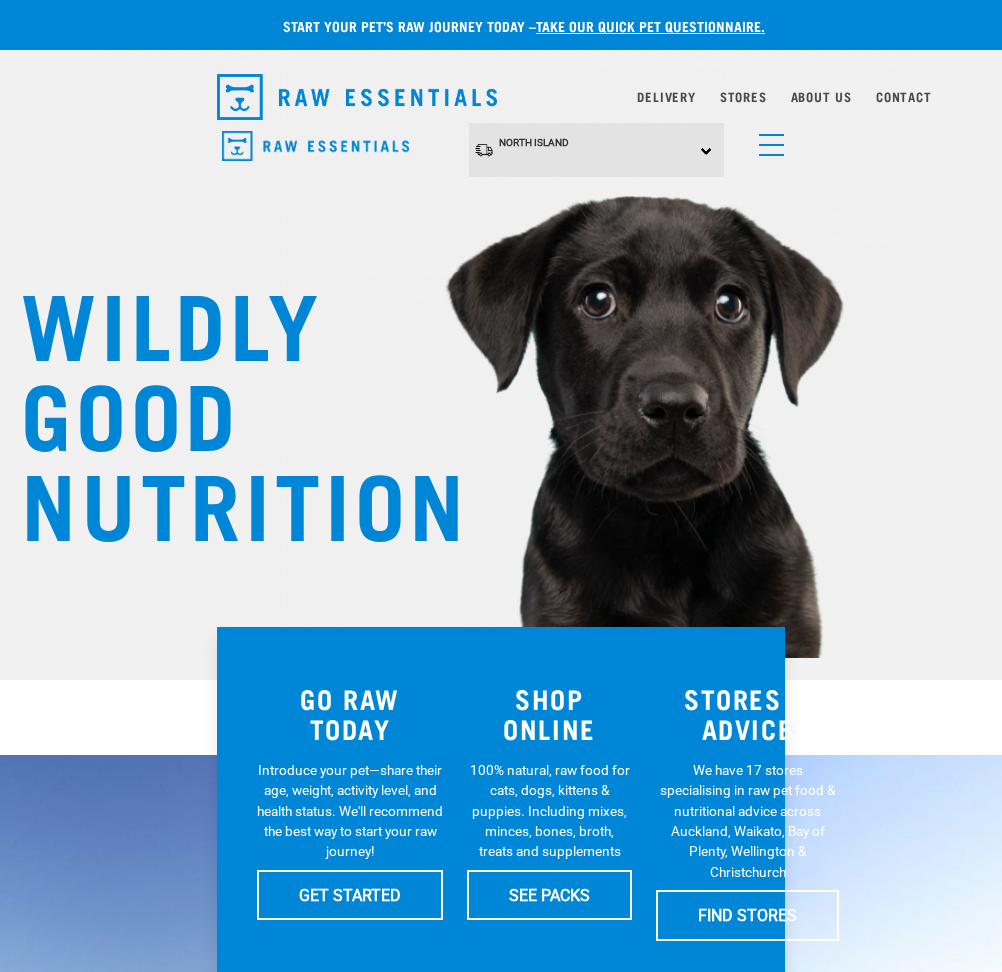 scroll, scrollTop: 0, scrollLeft: 0, axis: both 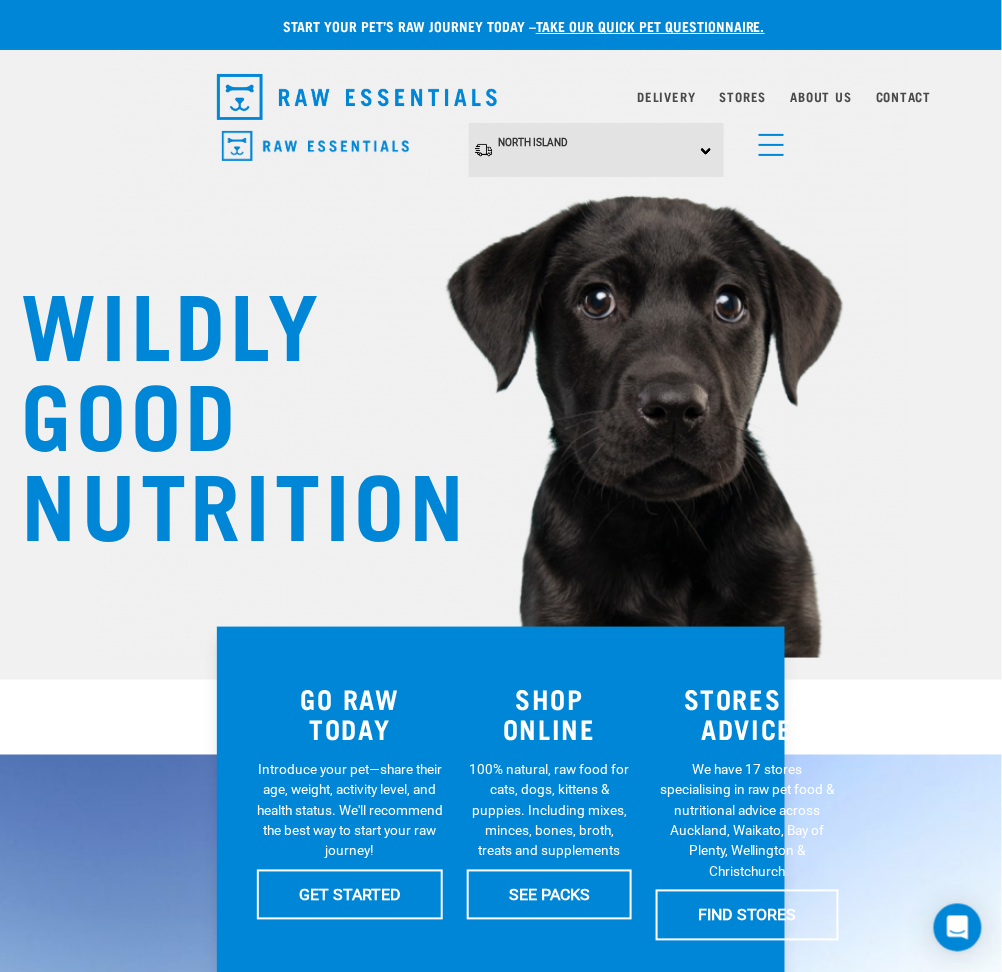 click at bounding box center [767, 140] 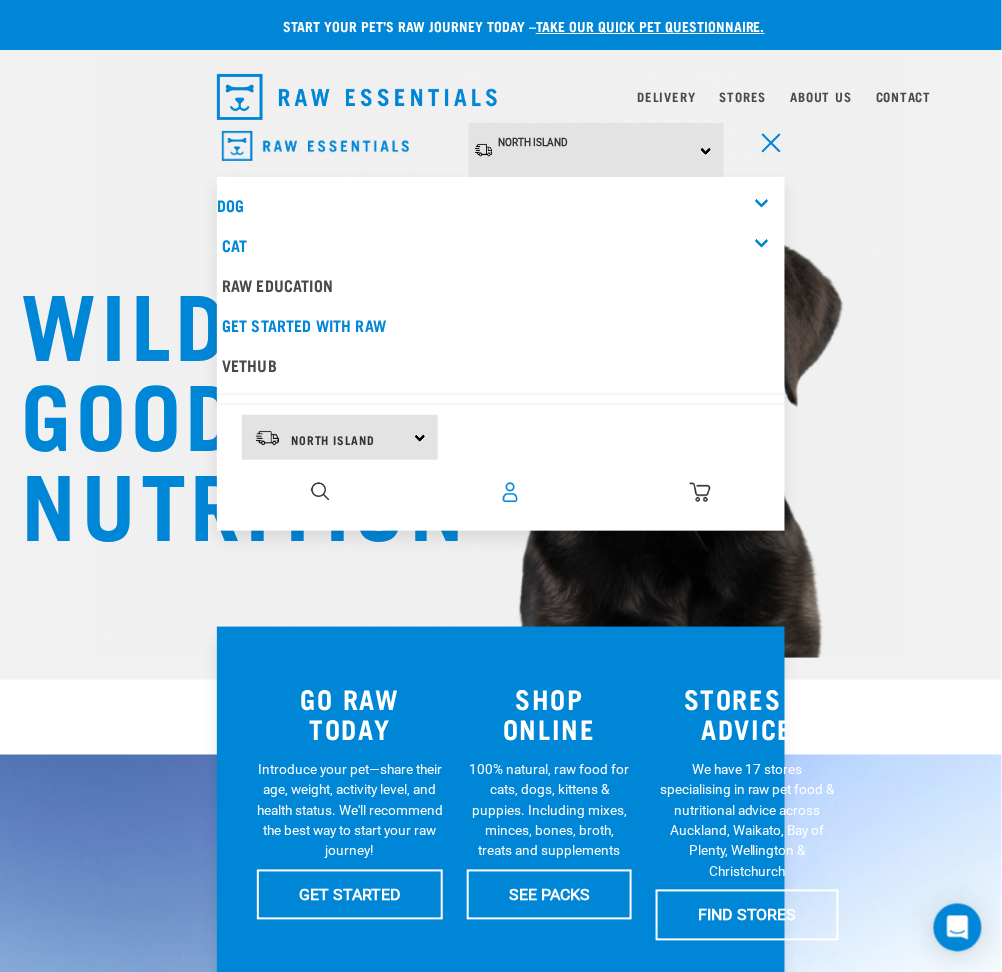 click at bounding box center (510, 492) 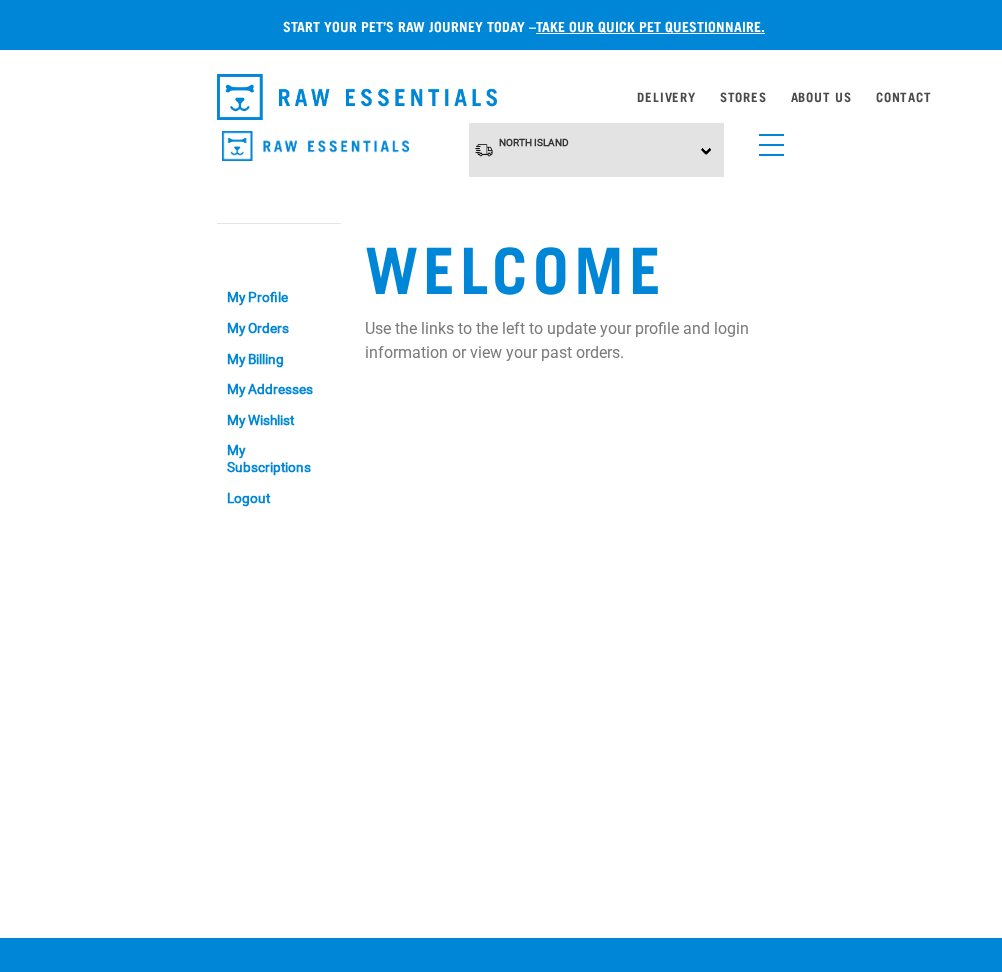 scroll, scrollTop: 0, scrollLeft: 0, axis: both 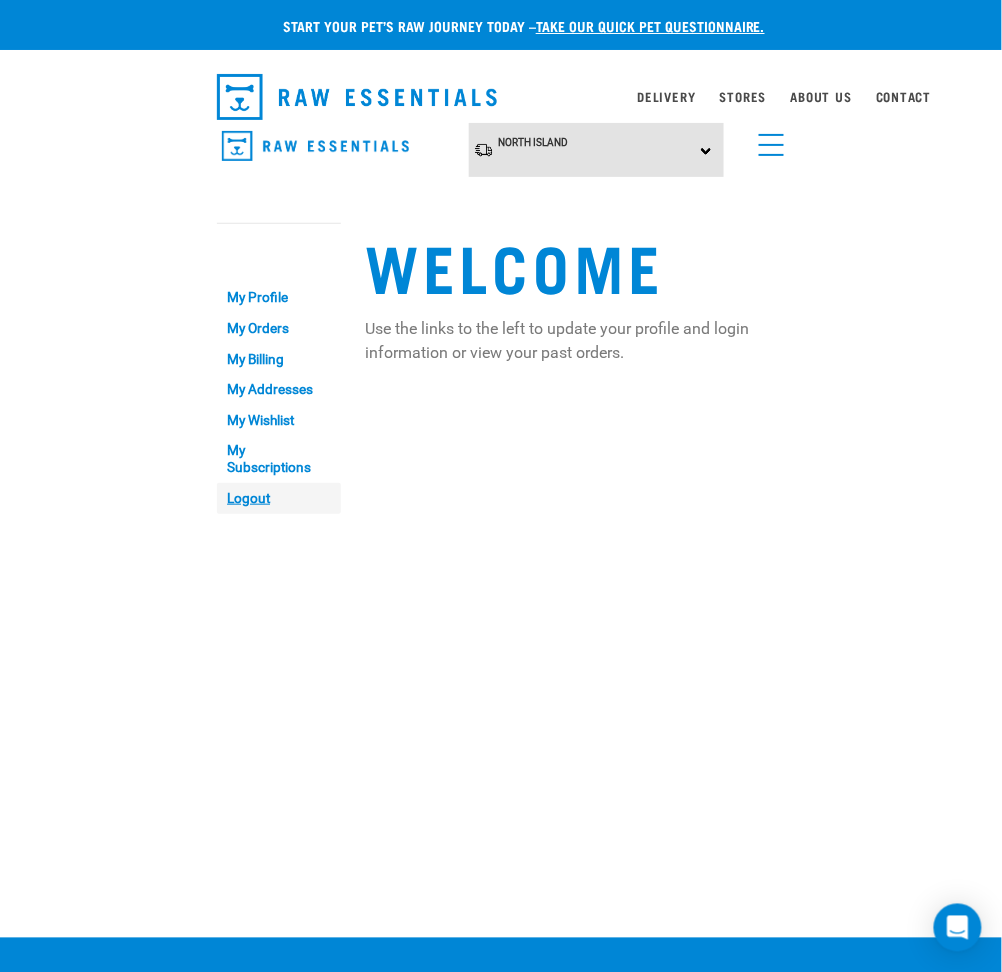 click on "Logout" at bounding box center (279, 498) 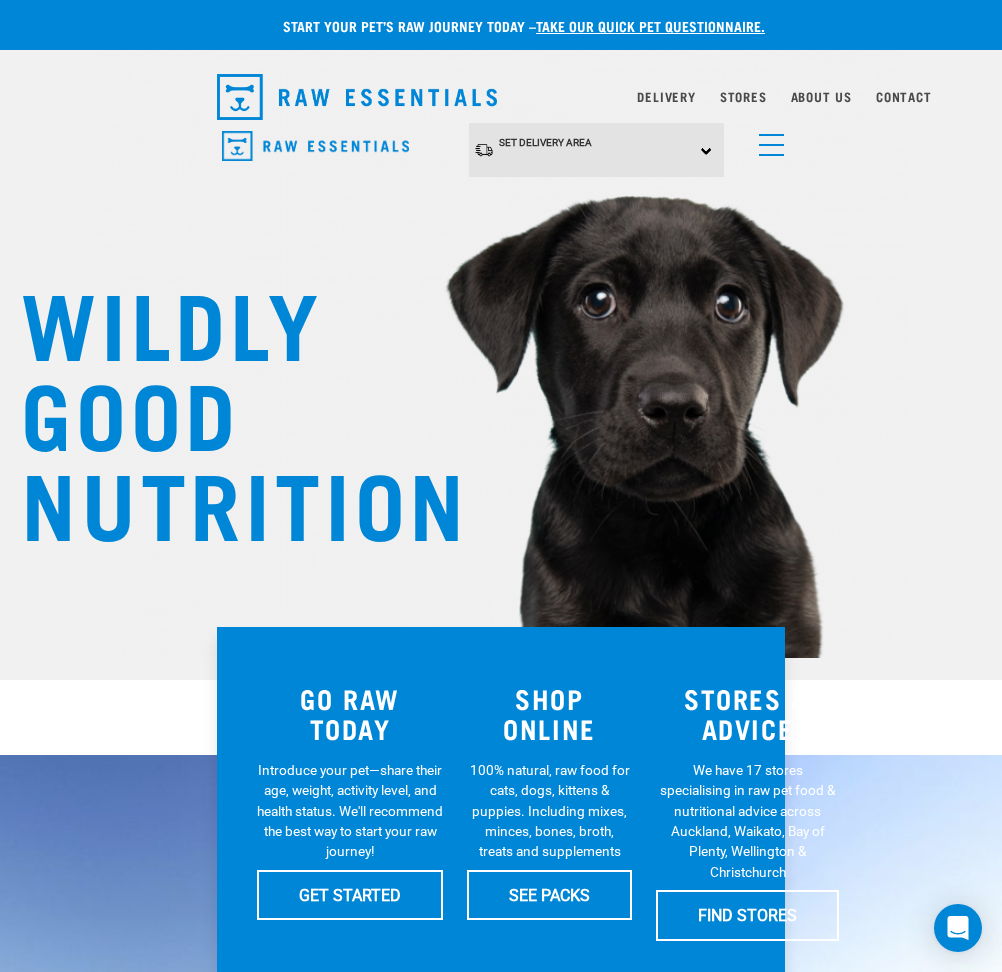 scroll, scrollTop: 0, scrollLeft: 0, axis: both 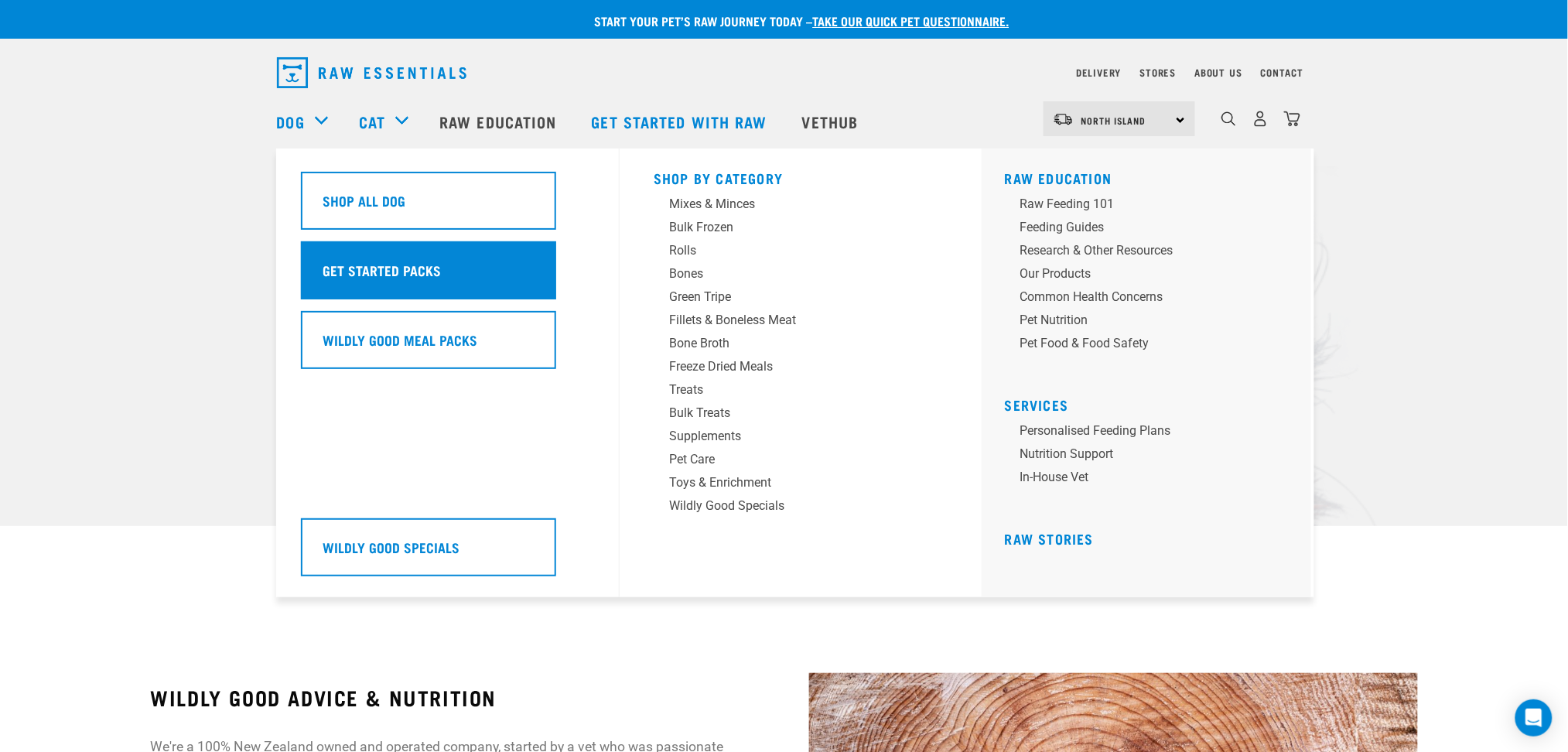 click on "Get Started Packs" at bounding box center (429, 270) 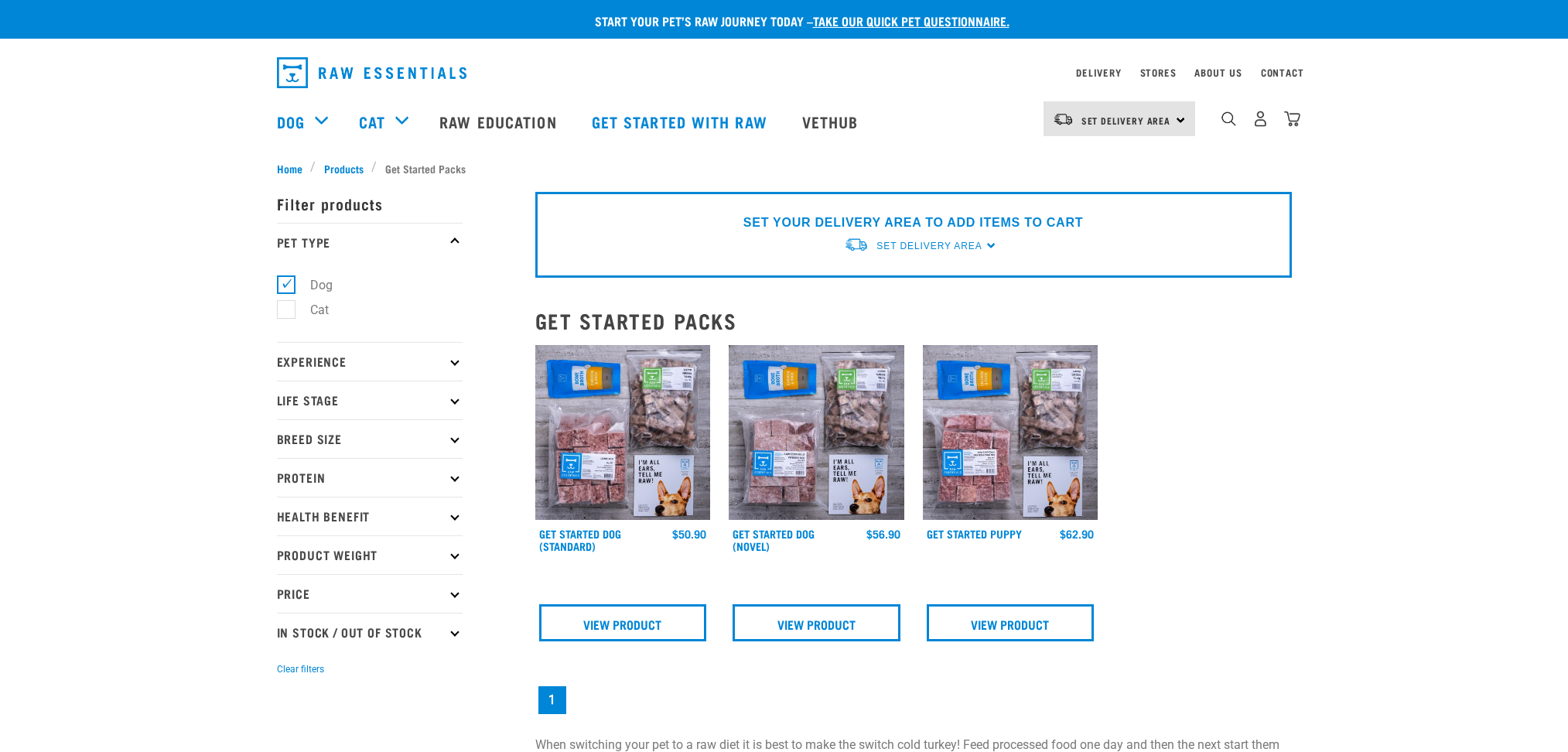 scroll, scrollTop: 0, scrollLeft: 0, axis: both 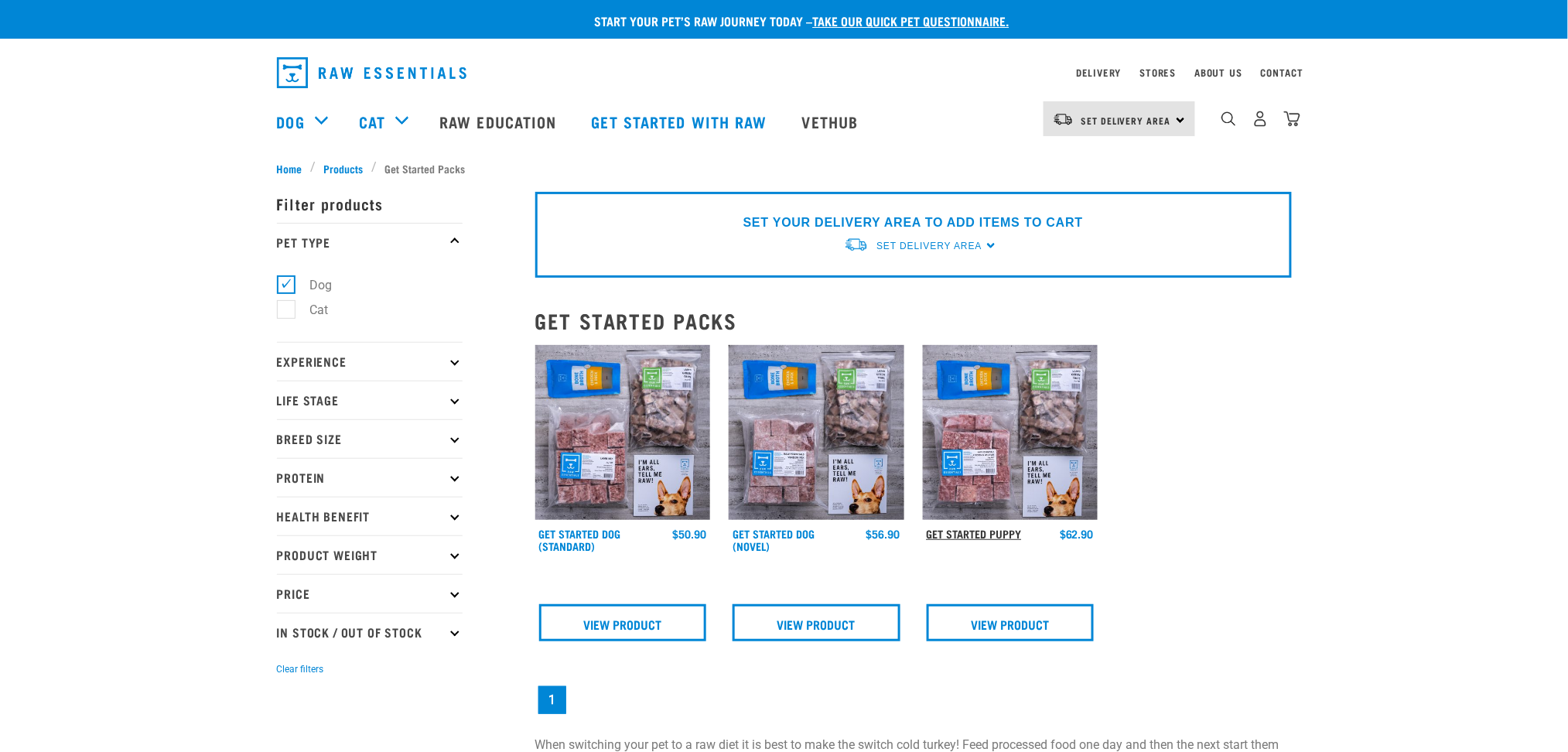 click on "Get Started Puppy" at bounding box center [974, 533] 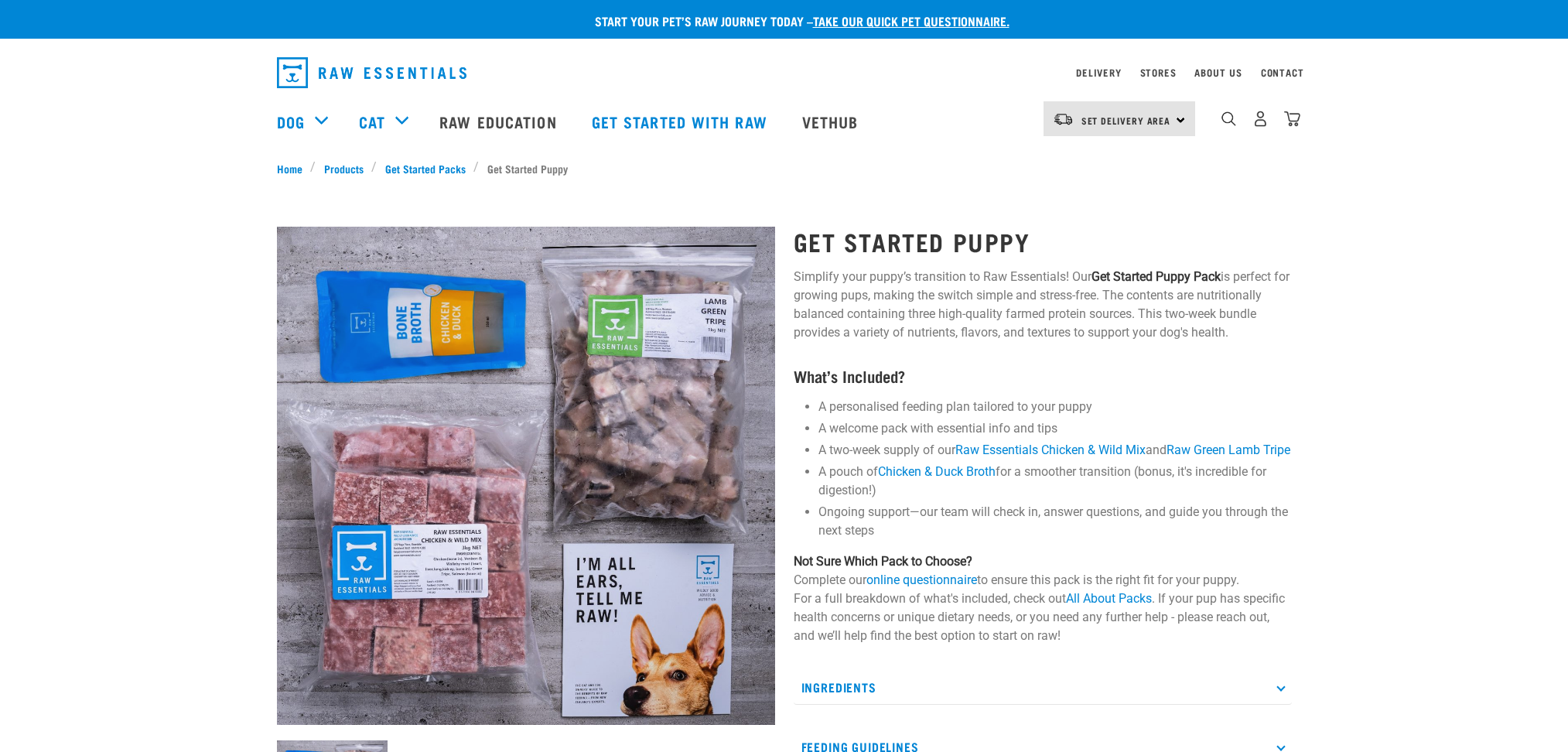 scroll, scrollTop: 0, scrollLeft: 0, axis: both 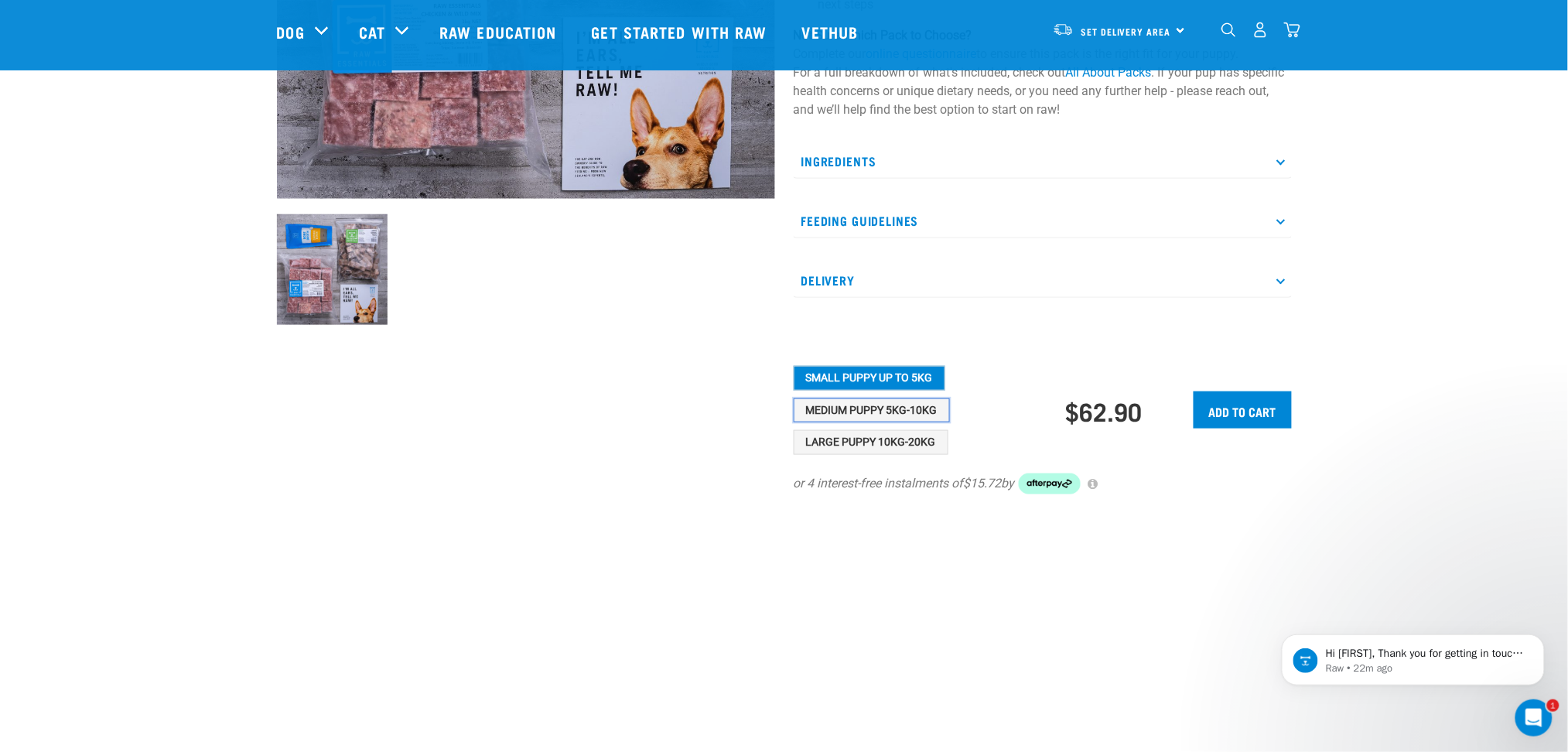 click on "Medium Puppy 5kg-10kg" at bounding box center (872, 411) 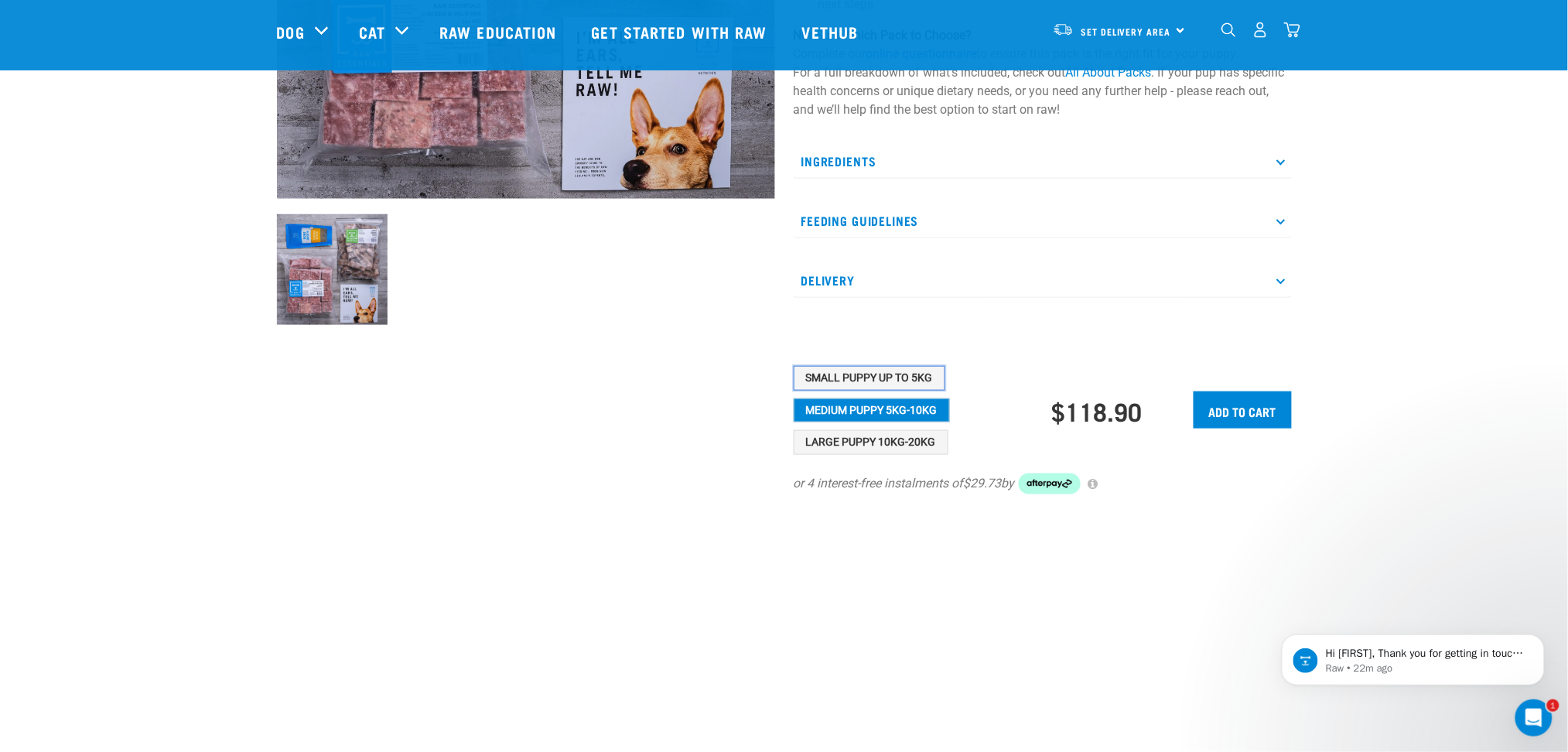 click on "Small Puppy up to 5kg" at bounding box center (869, 378) 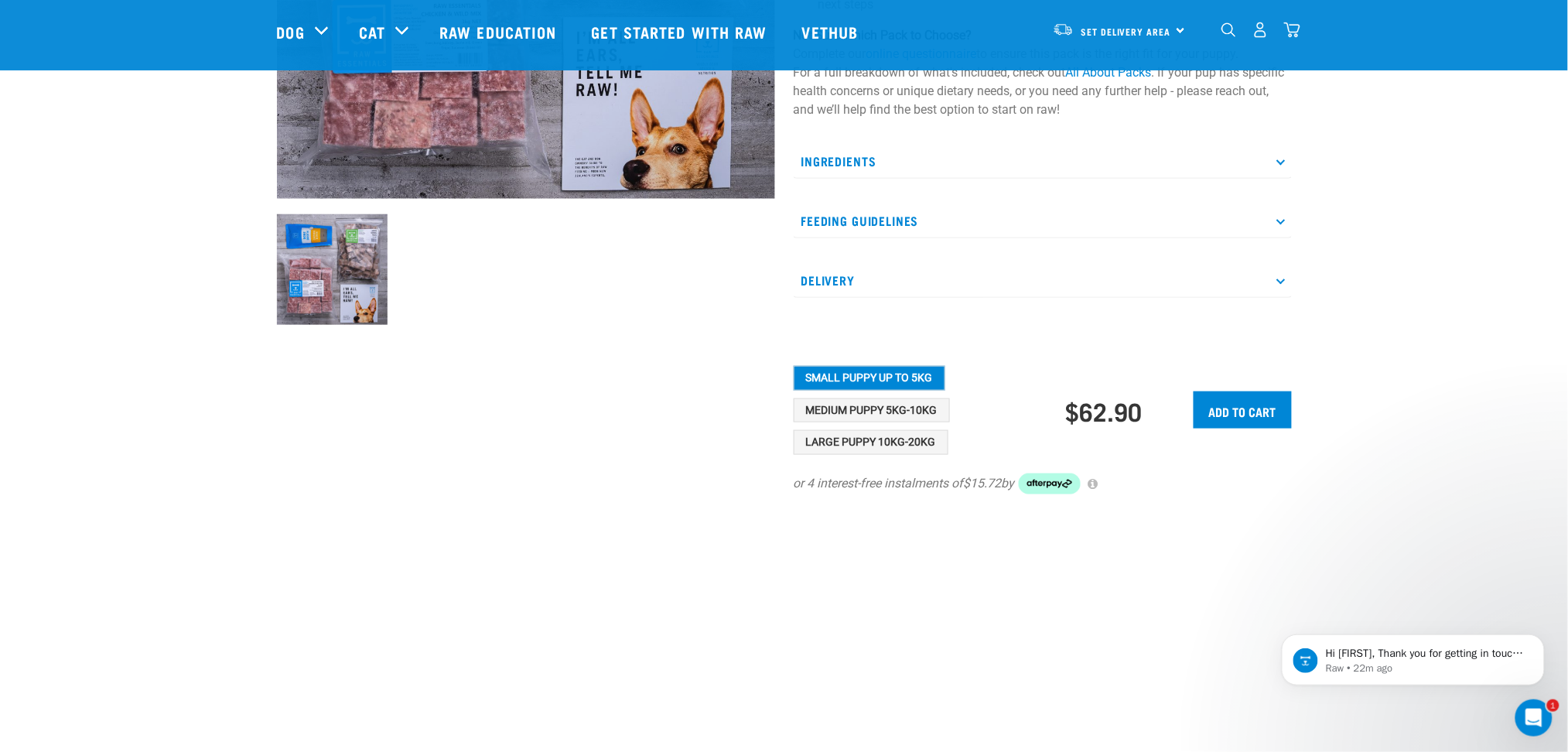 click at bounding box center (1260, 29) 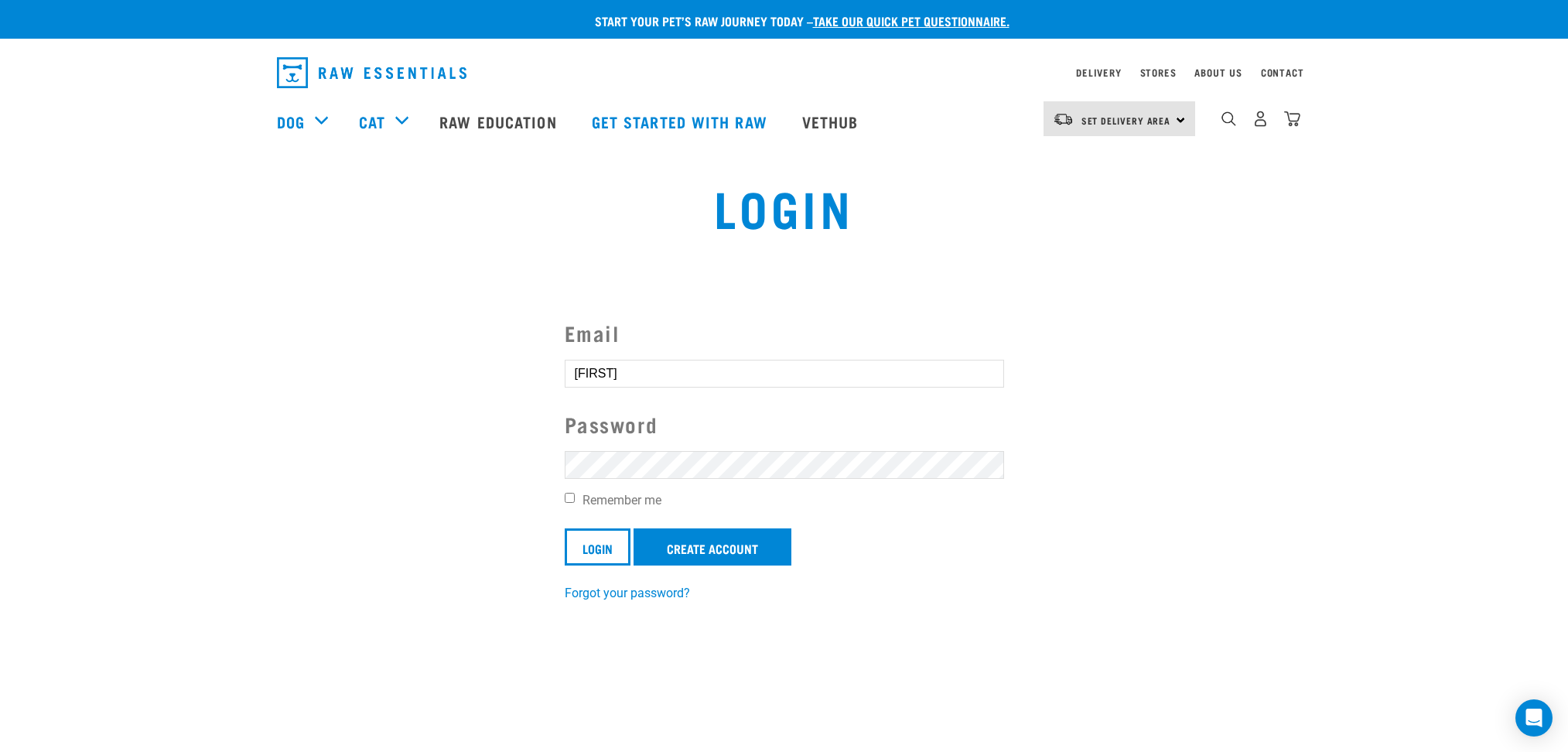 scroll, scrollTop: 0, scrollLeft: 0, axis: both 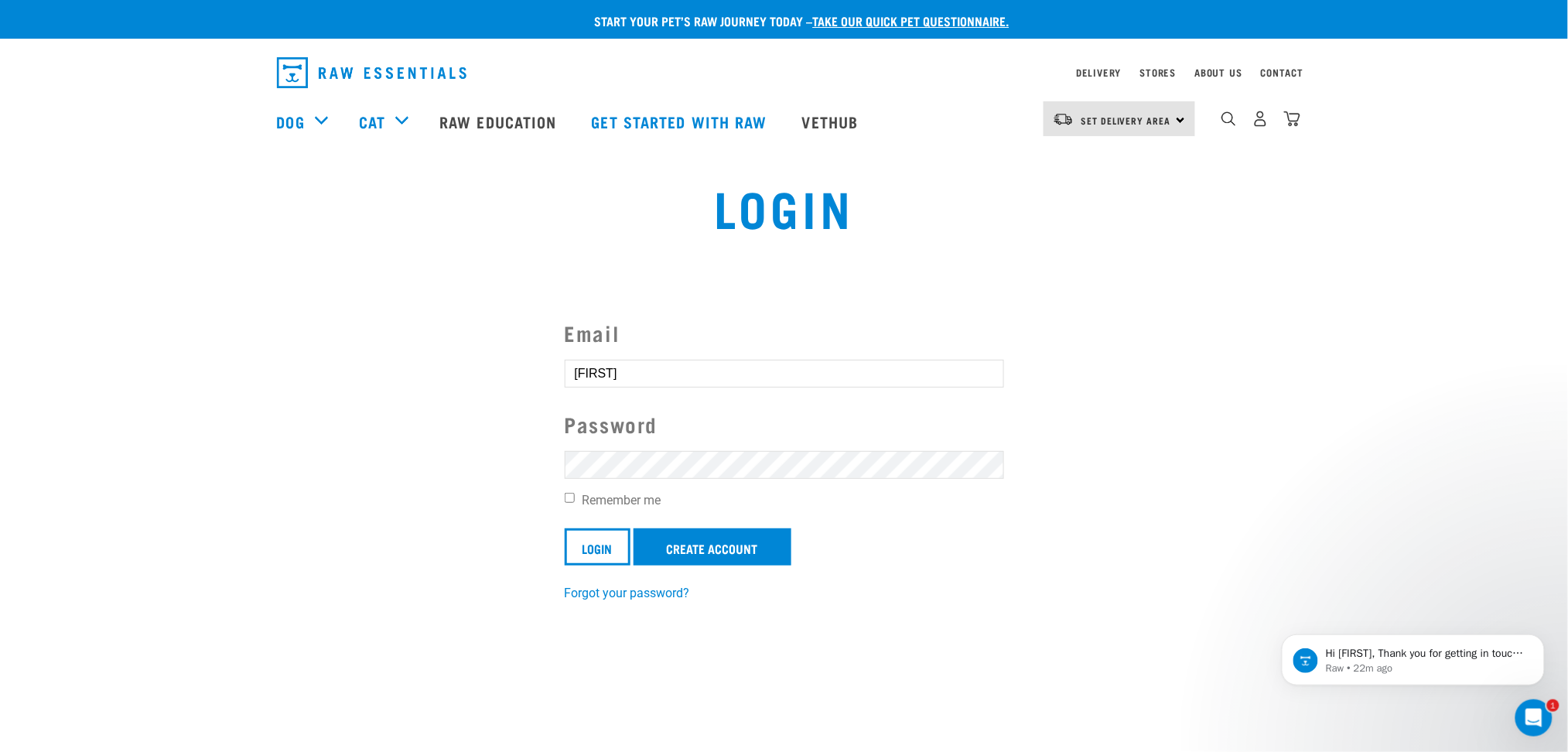 click 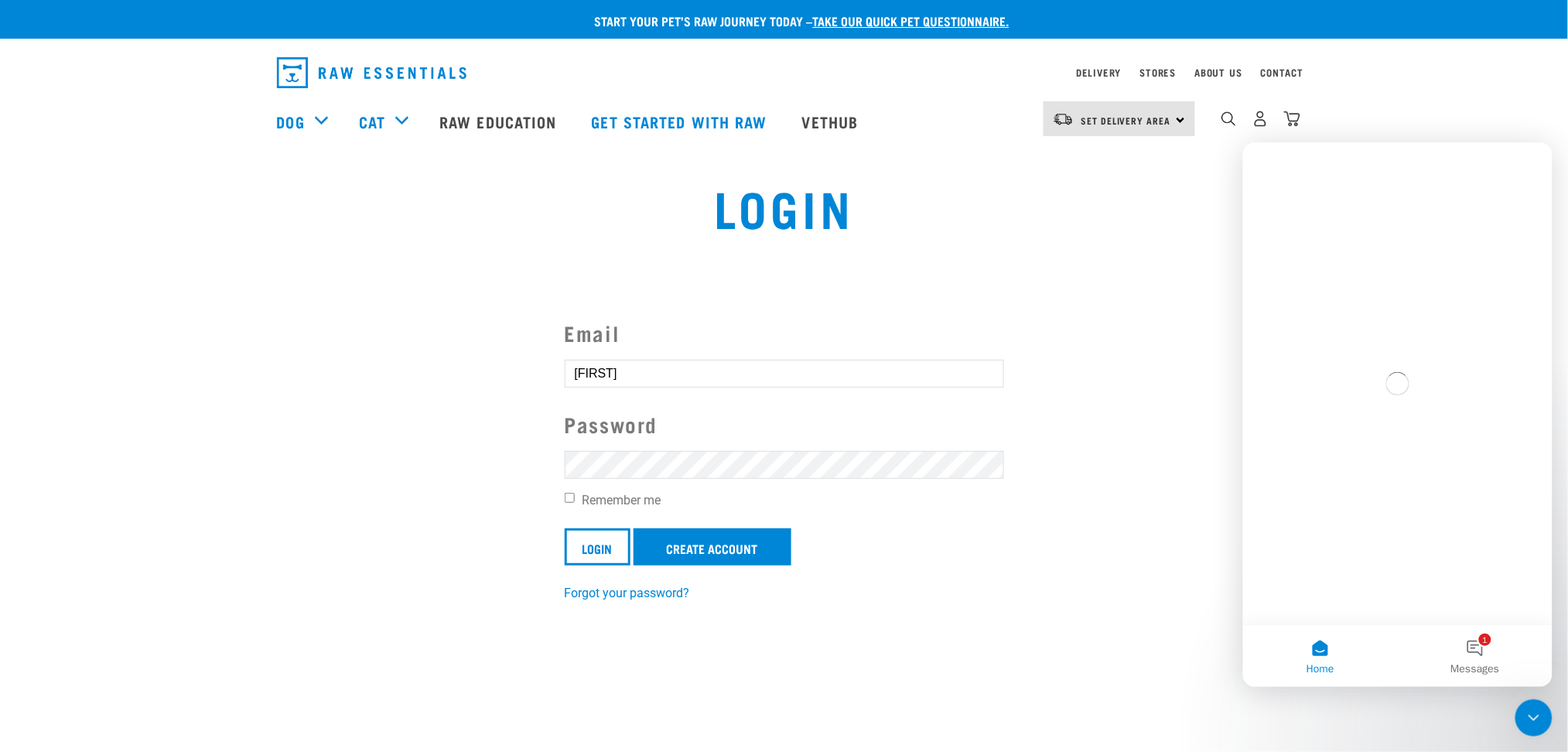 scroll, scrollTop: 0, scrollLeft: 0, axis: both 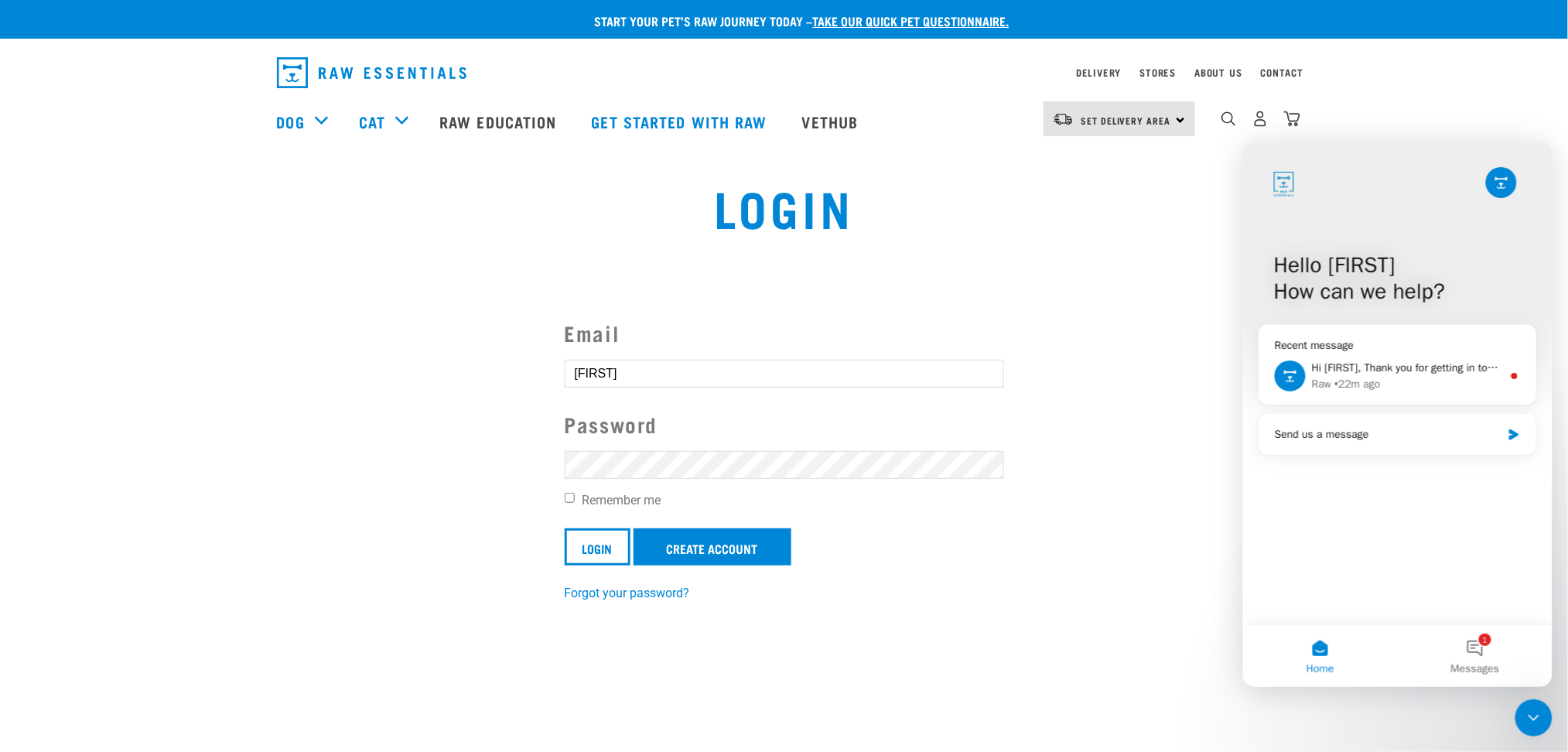 click on "Email
Angel
Password
Remember me
Login
Create Account
Forgot your password?" at bounding box center (784, 449) 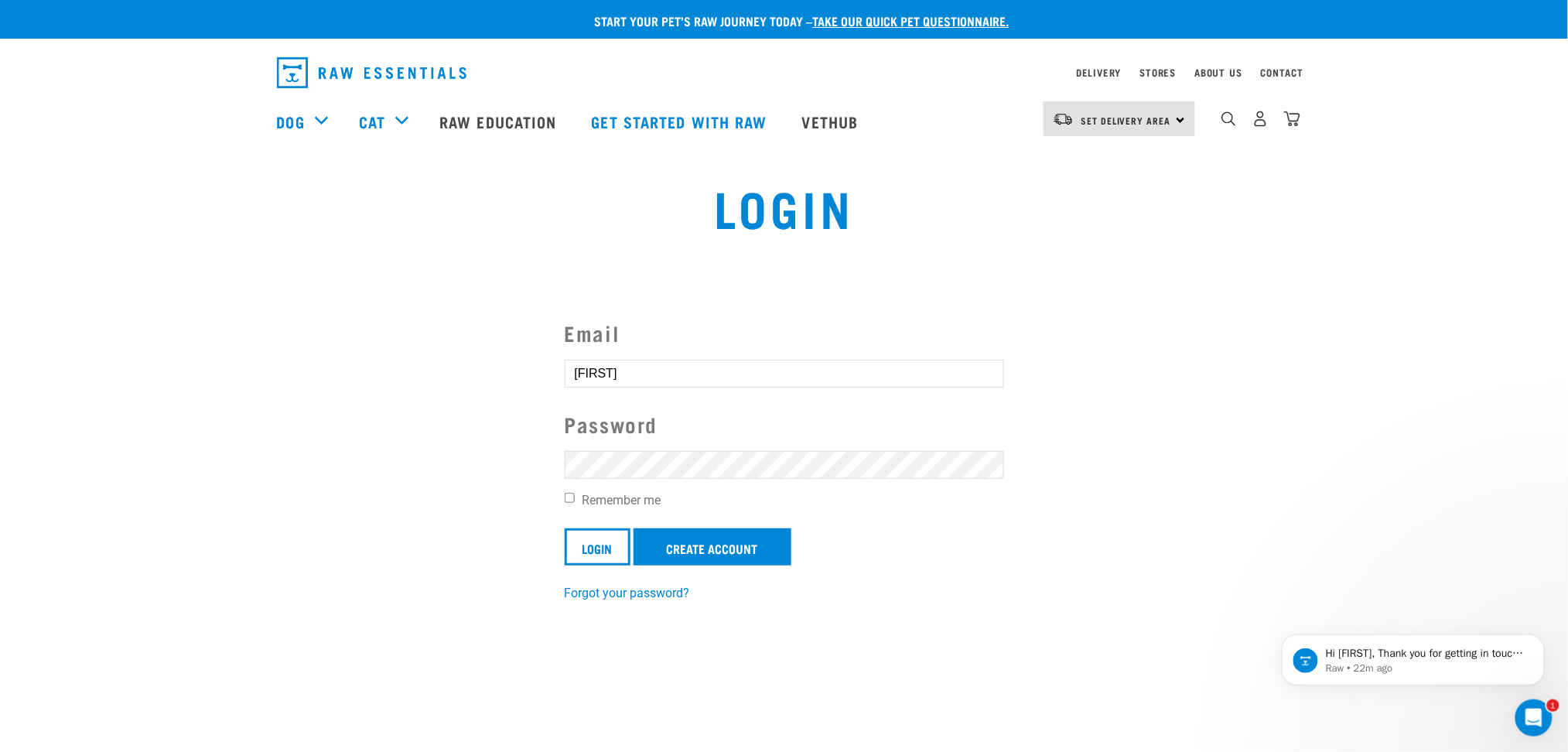 scroll, scrollTop: 0, scrollLeft: 0, axis: both 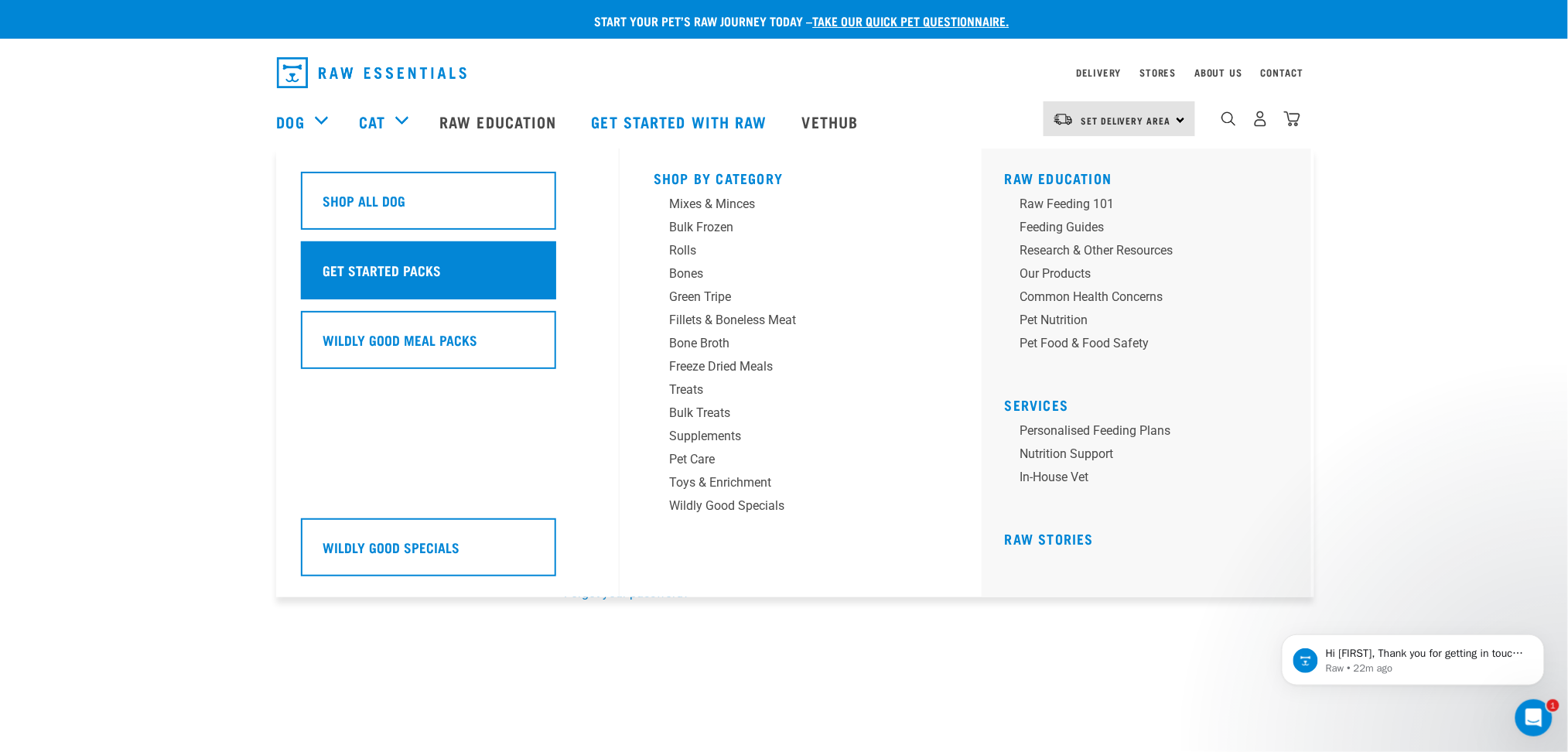 click on "Get Started Packs" at bounding box center [382, 270] 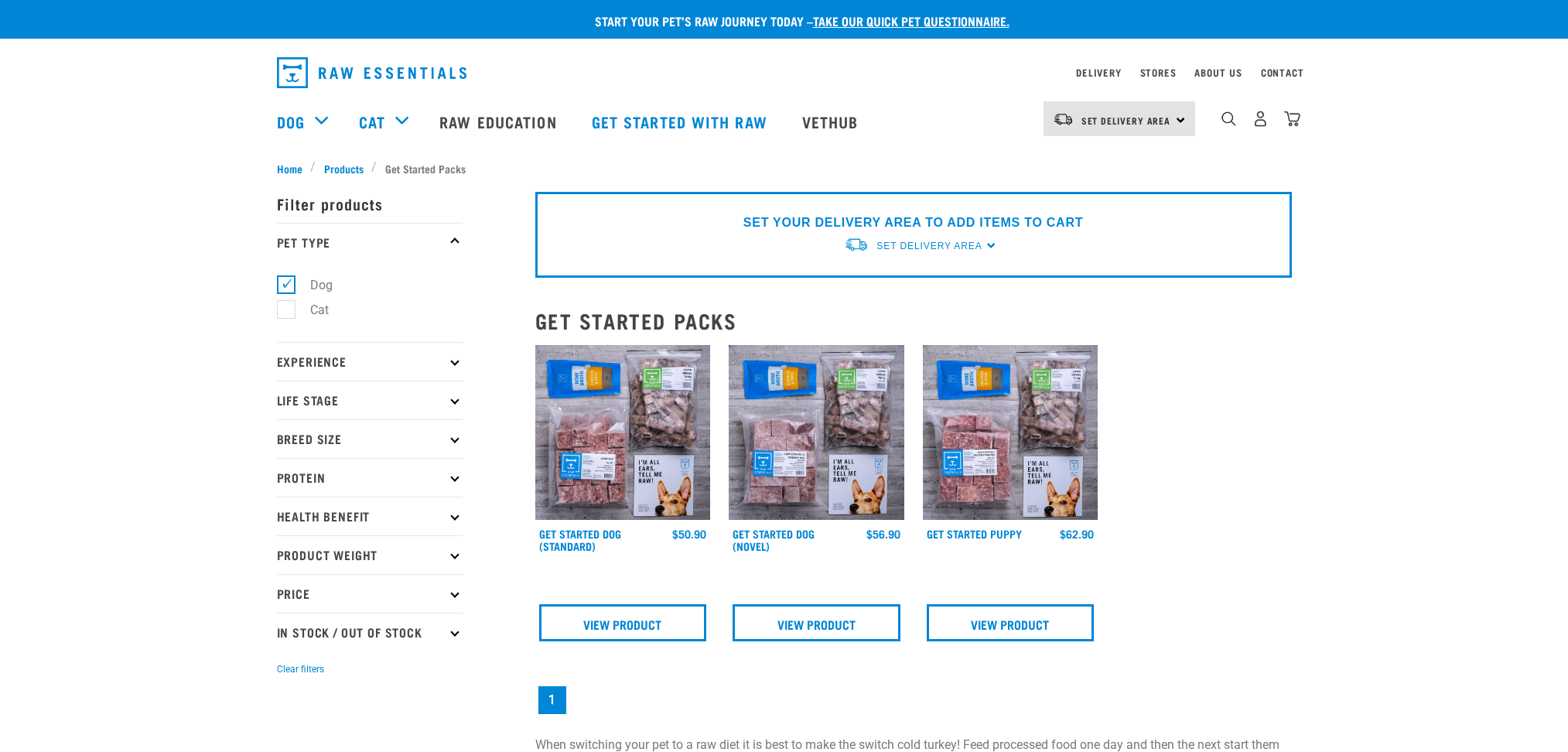 scroll, scrollTop: 0, scrollLeft: 0, axis: both 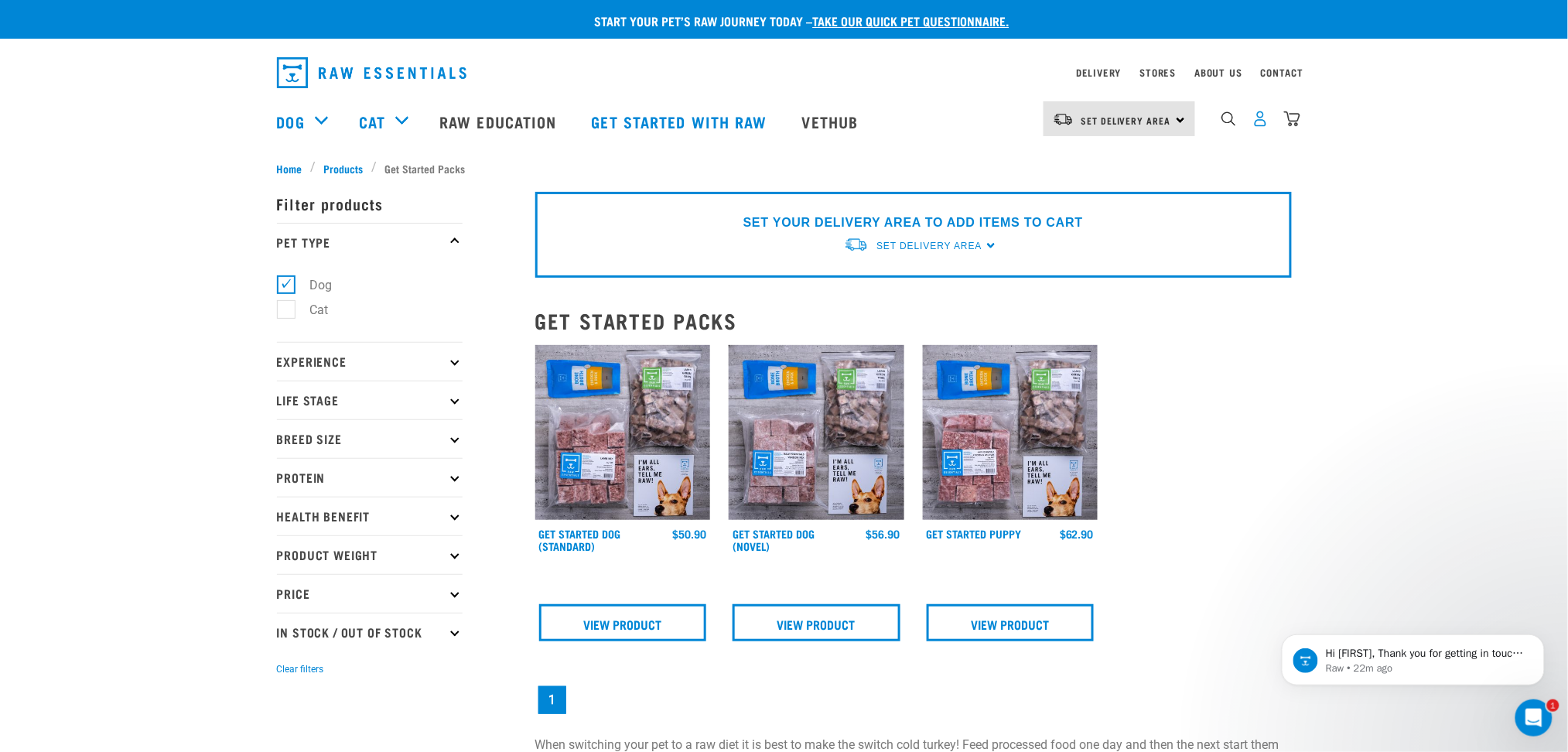 click at bounding box center [1260, 118] 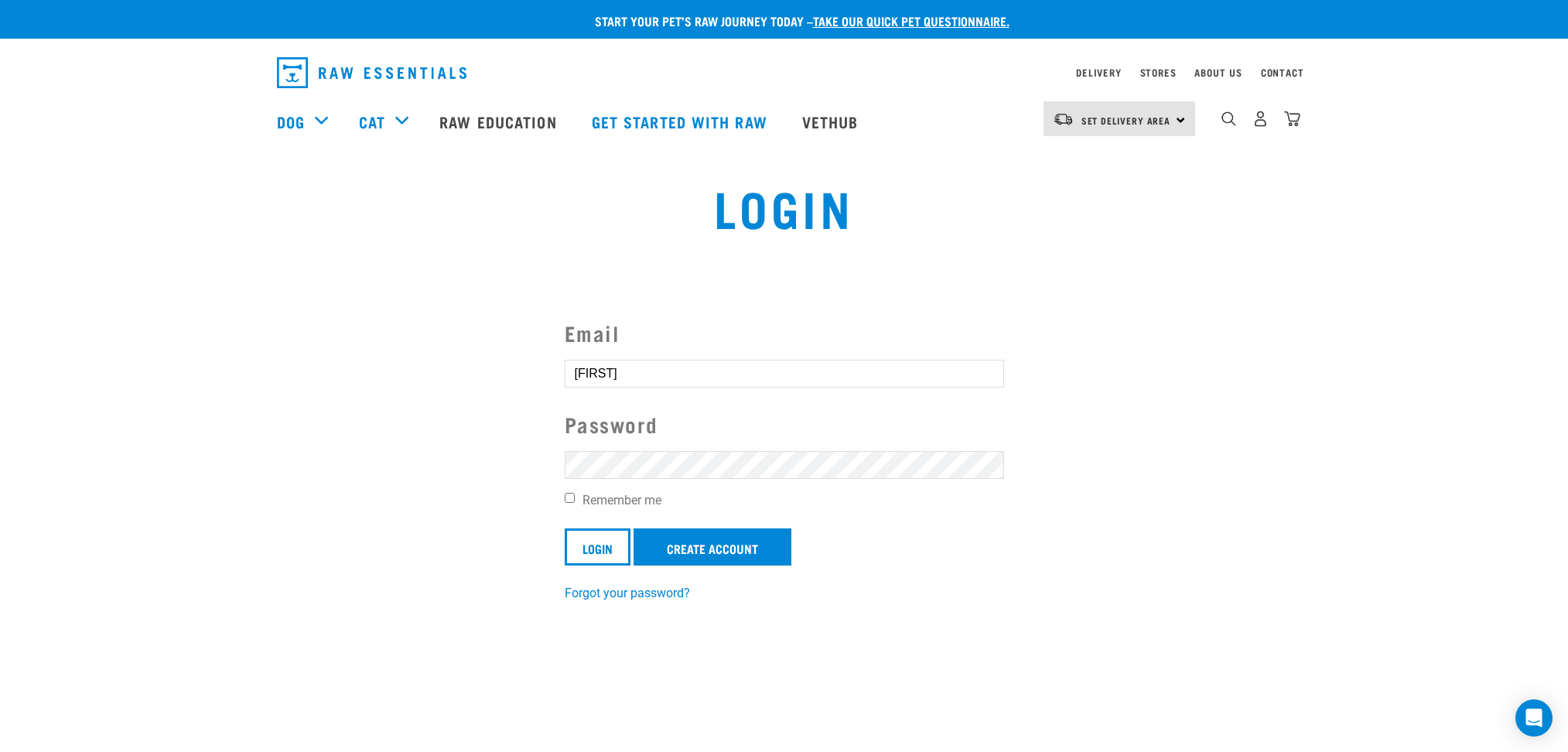 scroll, scrollTop: 0, scrollLeft: 0, axis: both 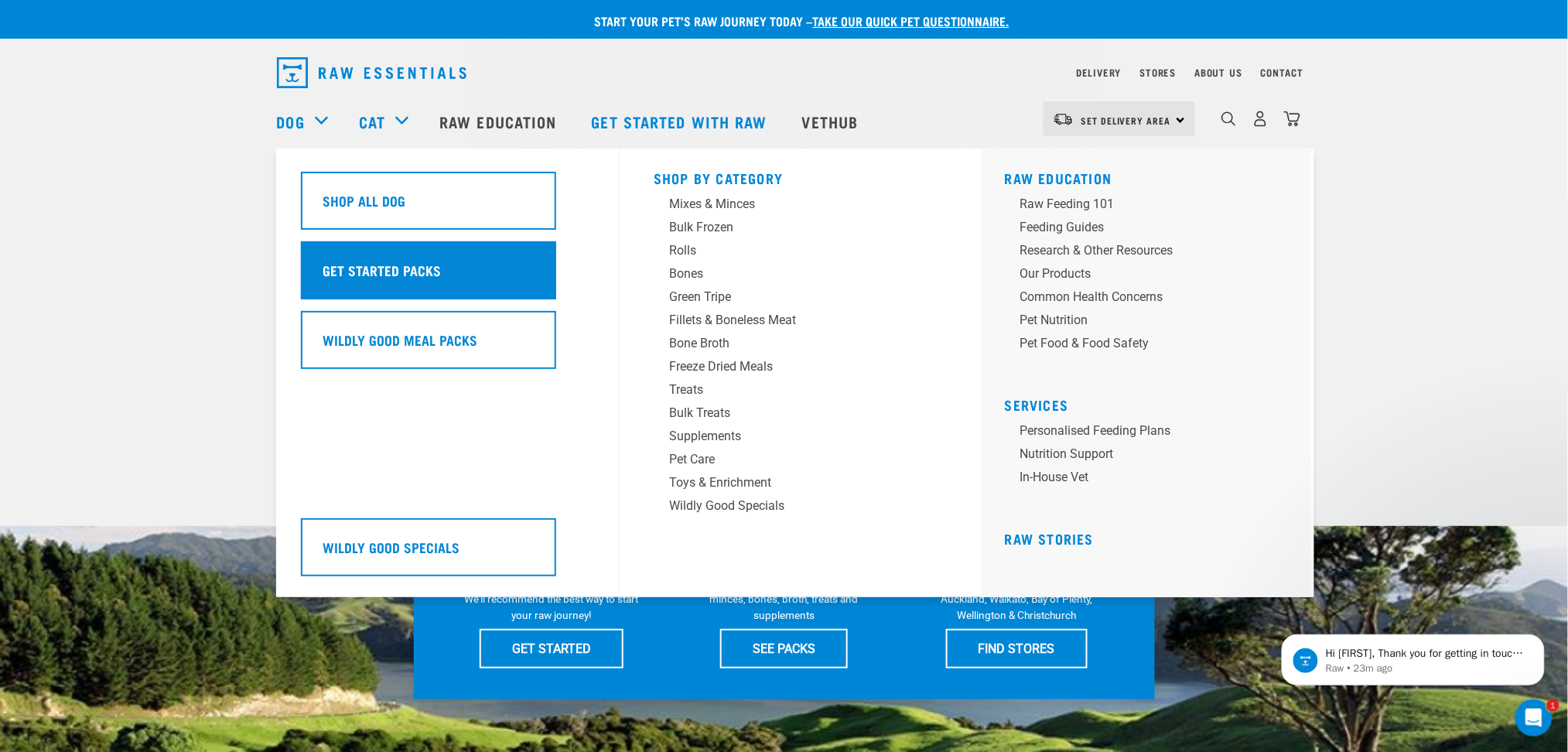 click on "Get Started Packs" at bounding box center (382, 270) 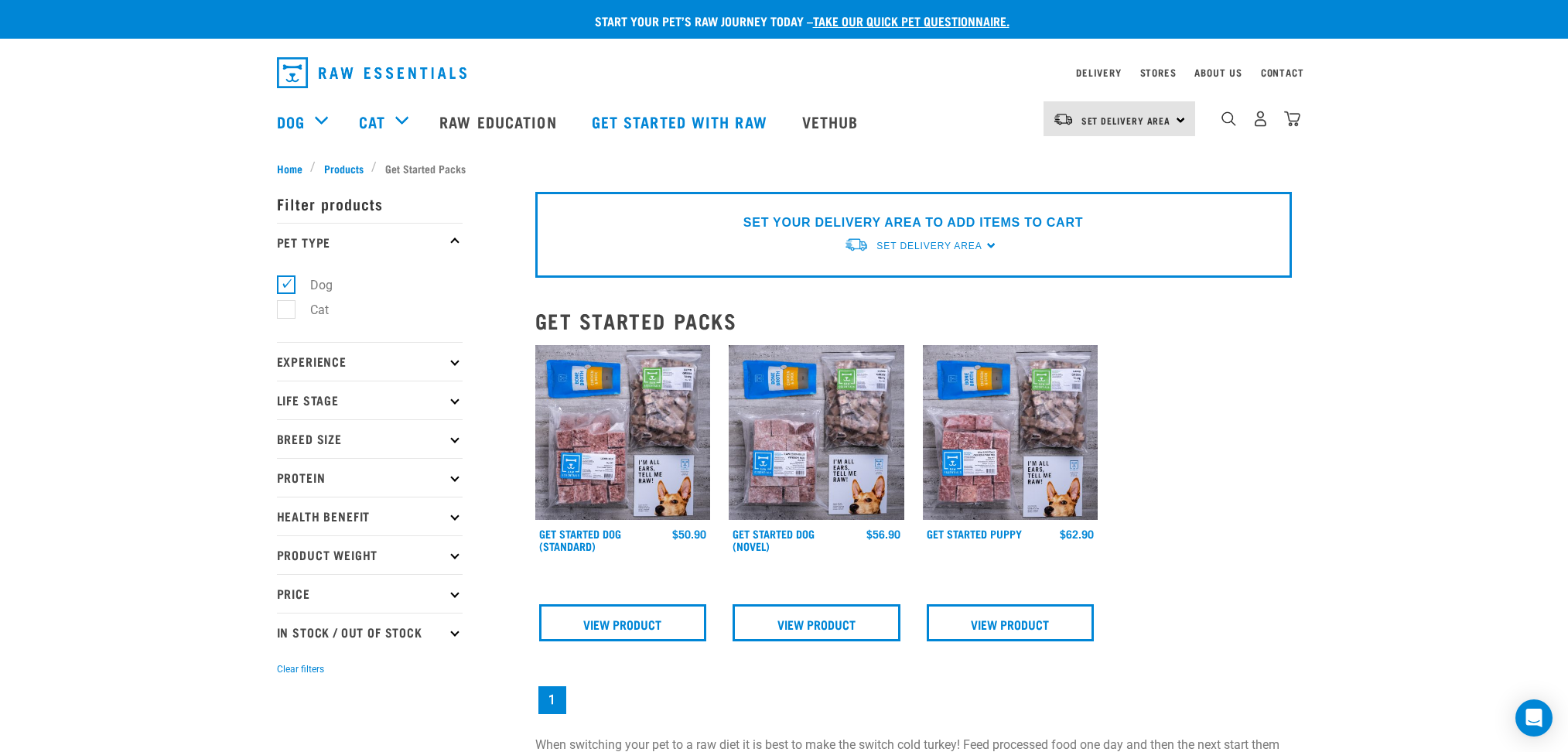 scroll, scrollTop: 0, scrollLeft: 0, axis: both 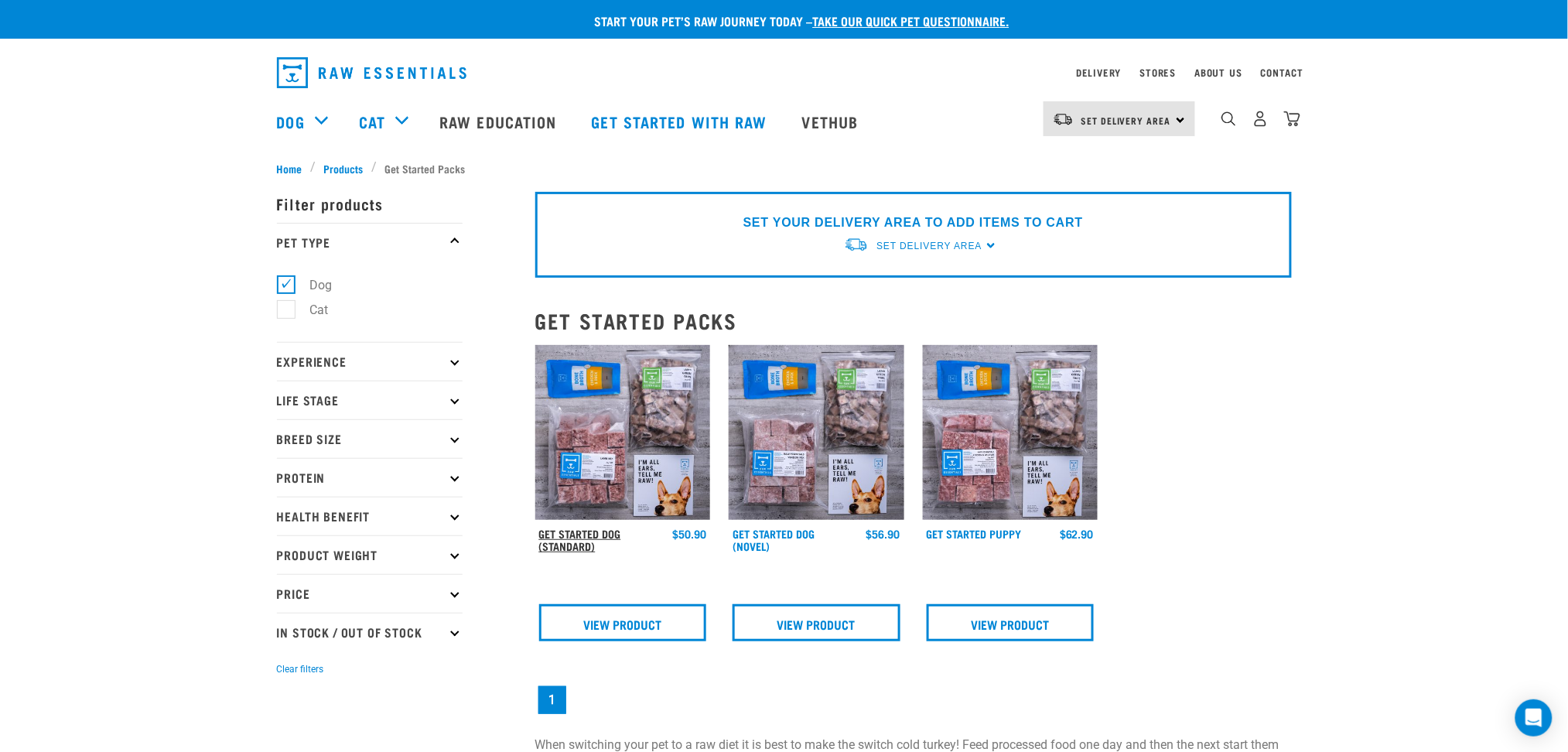 click on "Get Started Dog (Standard)" at bounding box center [580, 539] 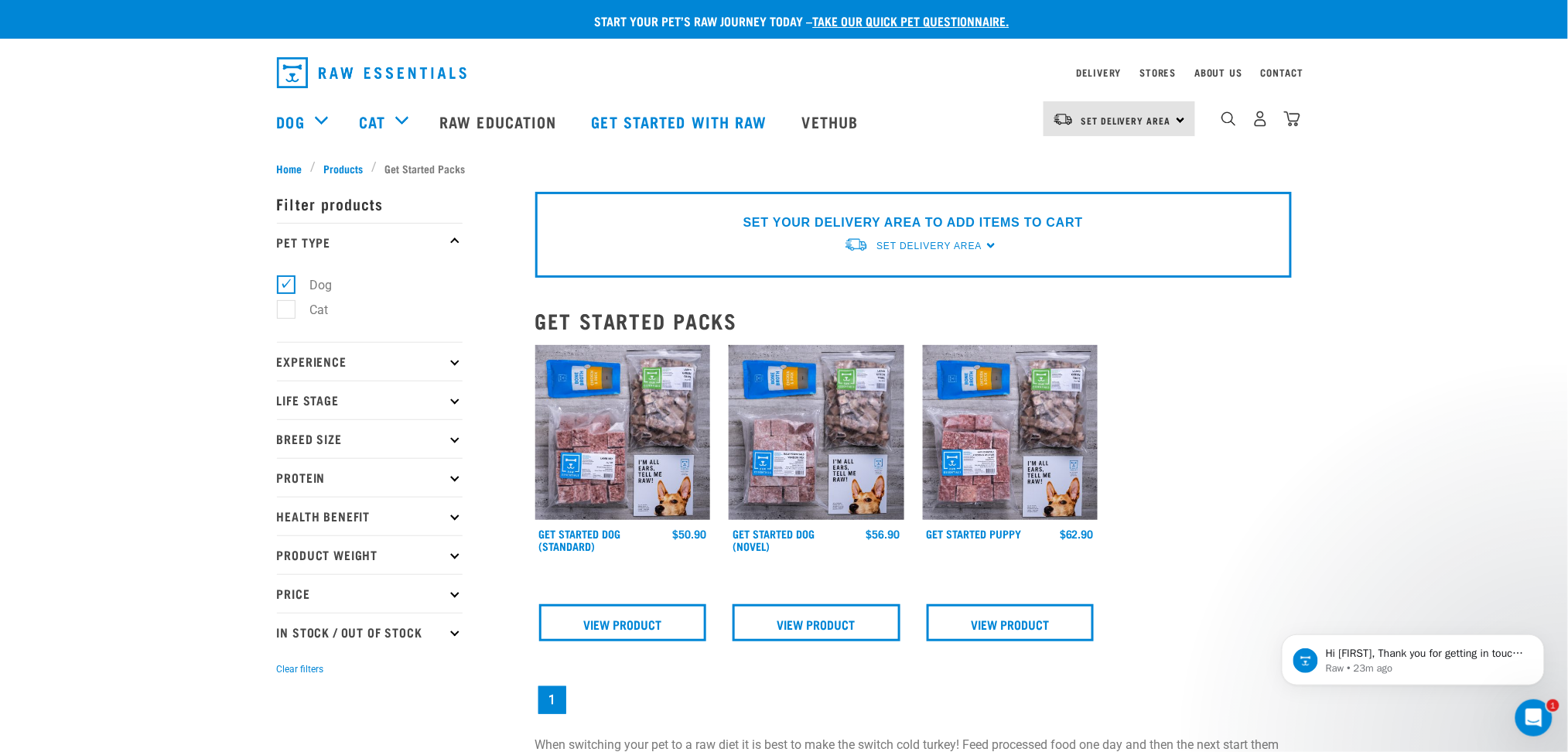 scroll, scrollTop: 0, scrollLeft: 0, axis: both 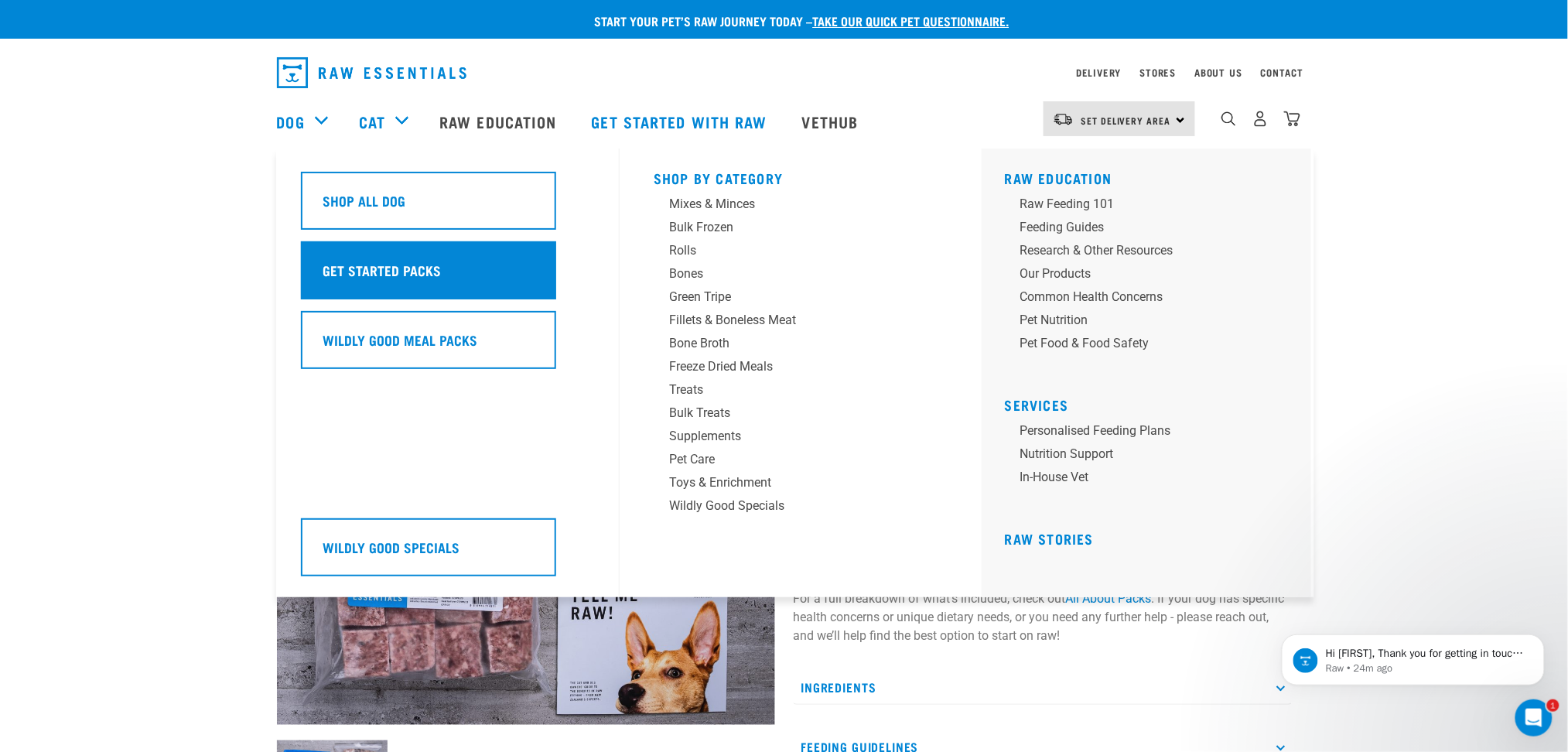 click on "Get Started Packs" at bounding box center [429, 270] 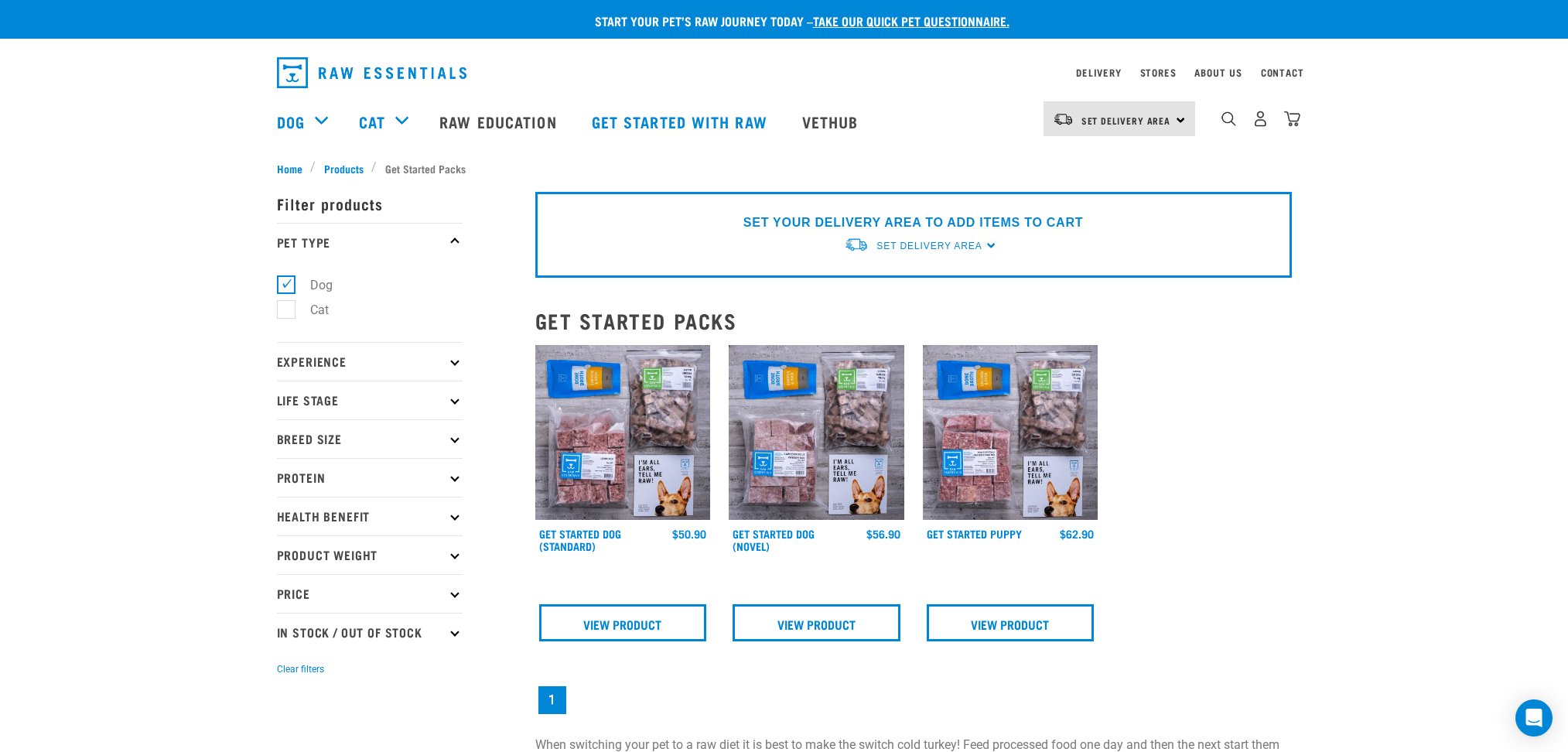scroll, scrollTop: 0, scrollLeft: 0, axis: both 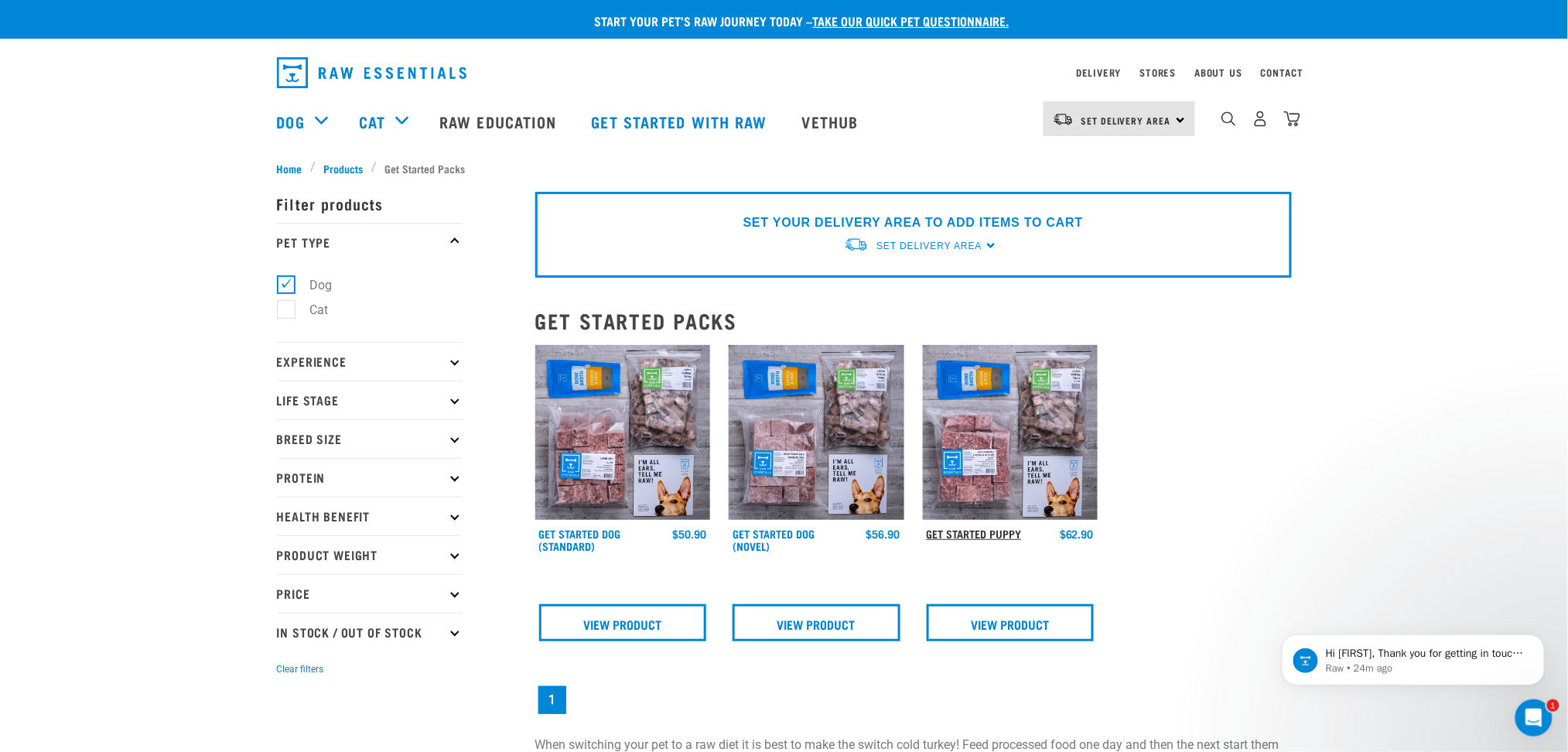 click on "Get Started Puppy" at bounding box center (974, 533) 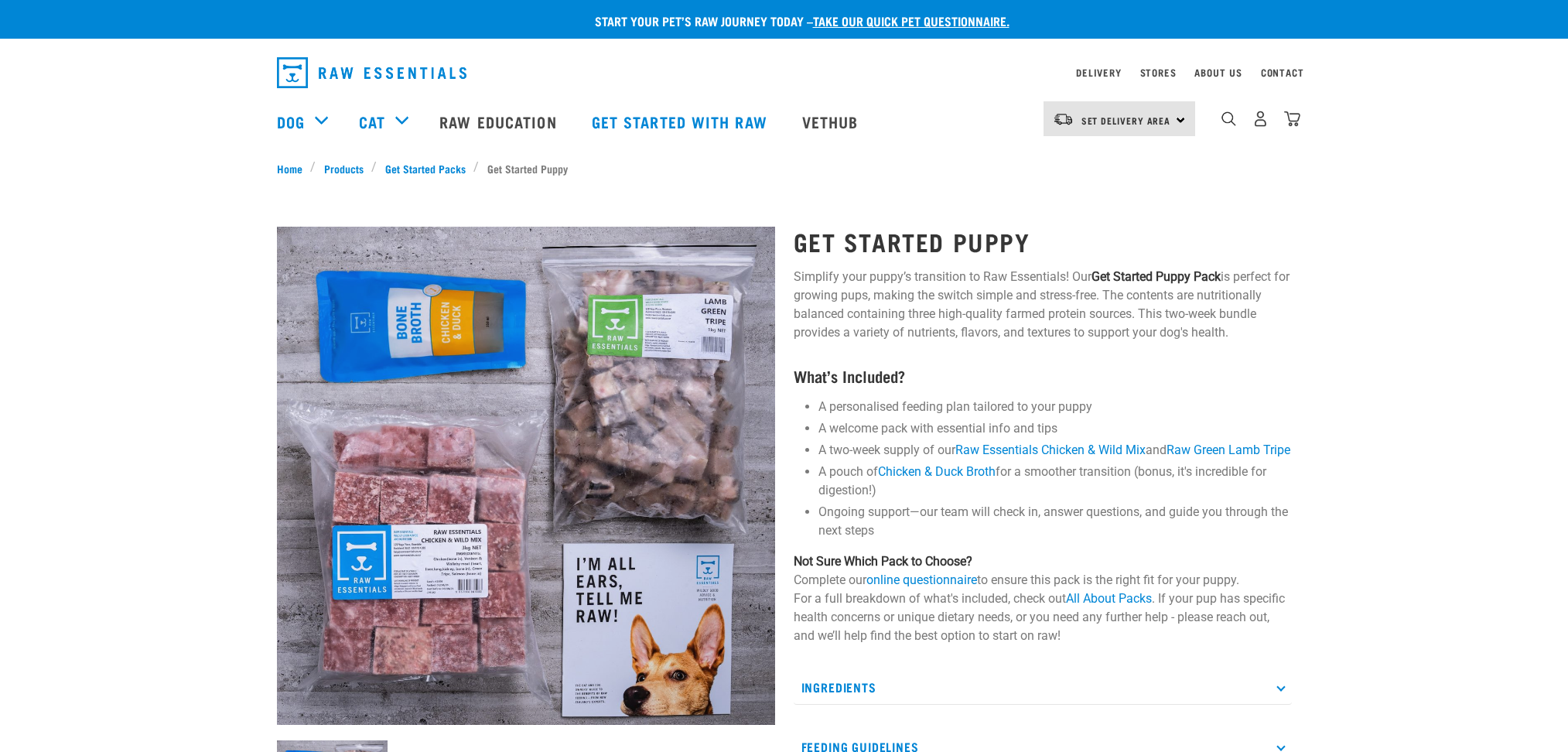 scroll, scrollTop: 0, scrollLeft: 0, axis: both 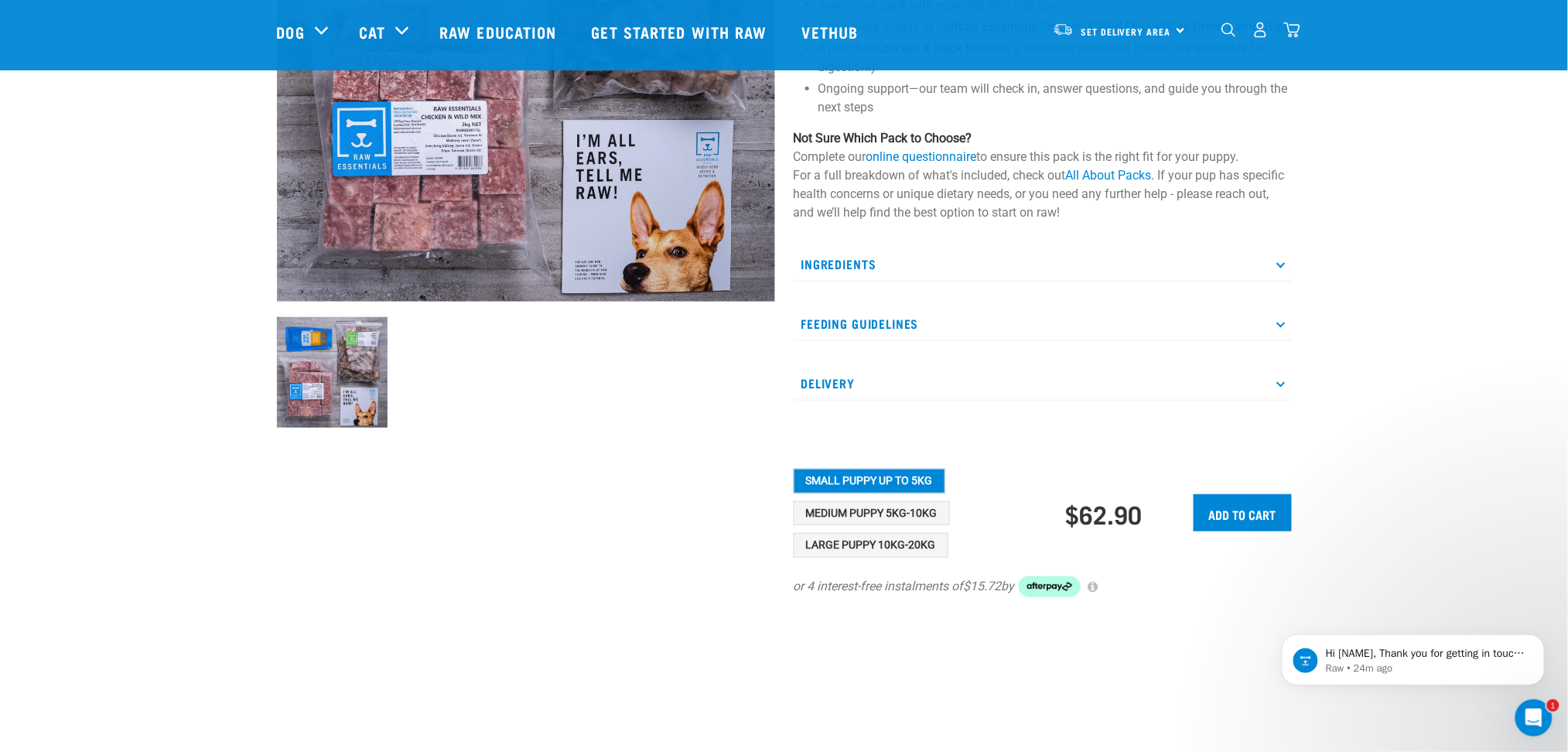 drag, startPoint x: 1069, startPoint y: 533, endPoint x: 1137, endPoint y: 533, distance: 68 